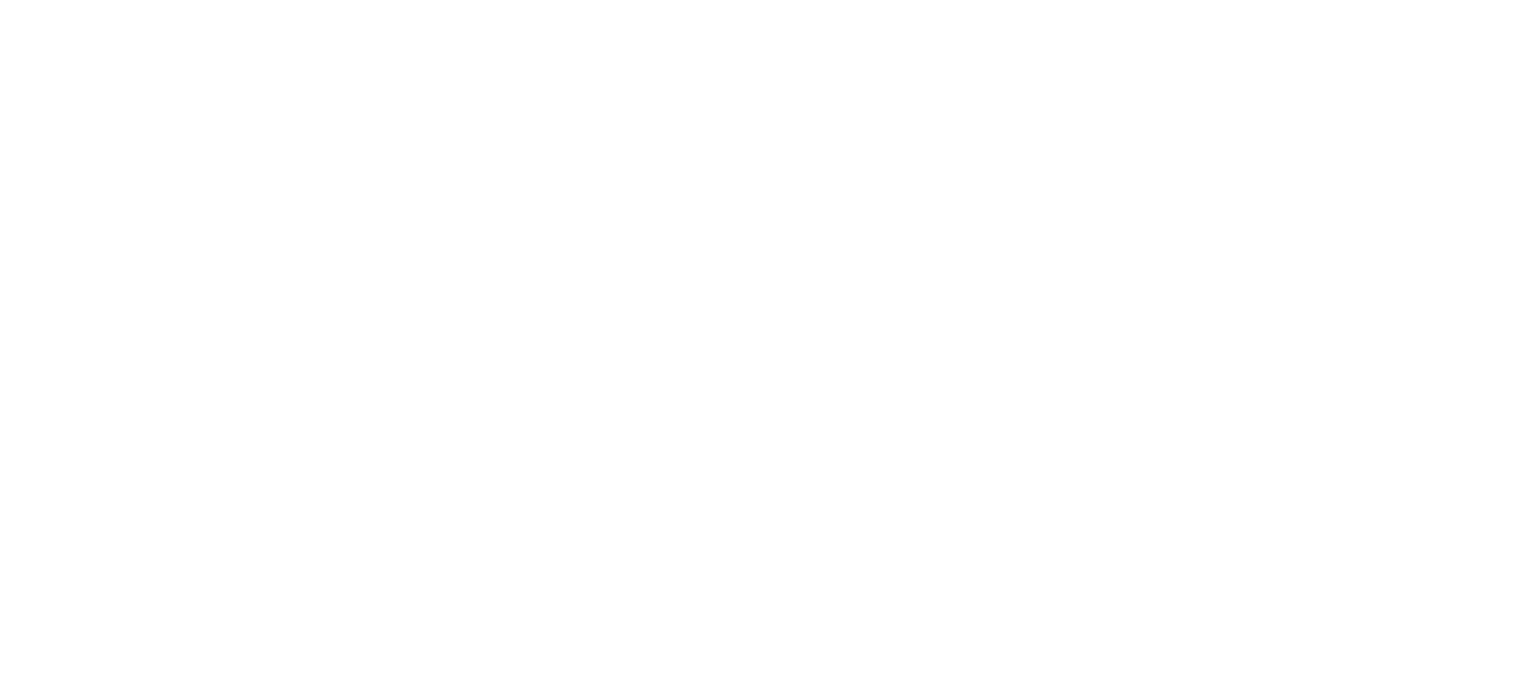 scroll, scrollTop: 0, scrollLeft: 0, axis: both 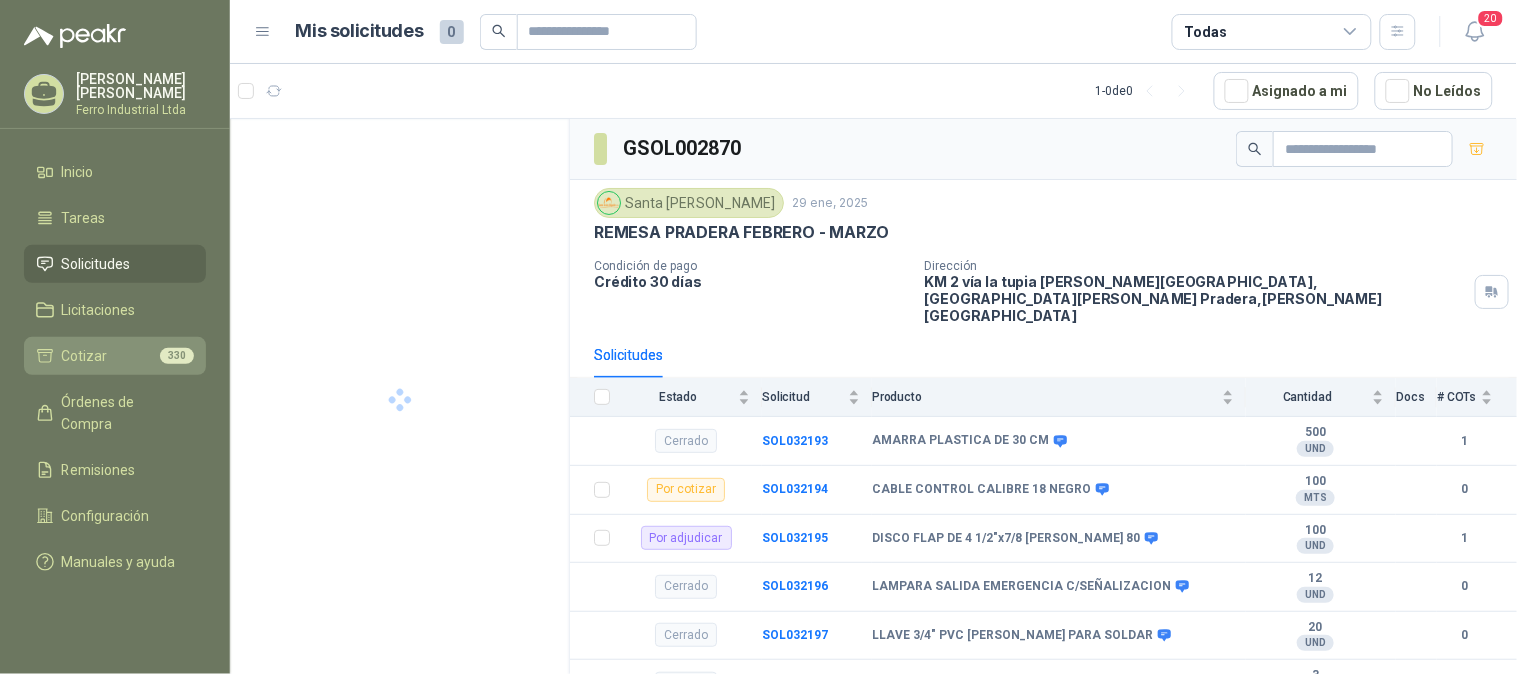 click on "Cotizar" at bounding box center (85, 356) 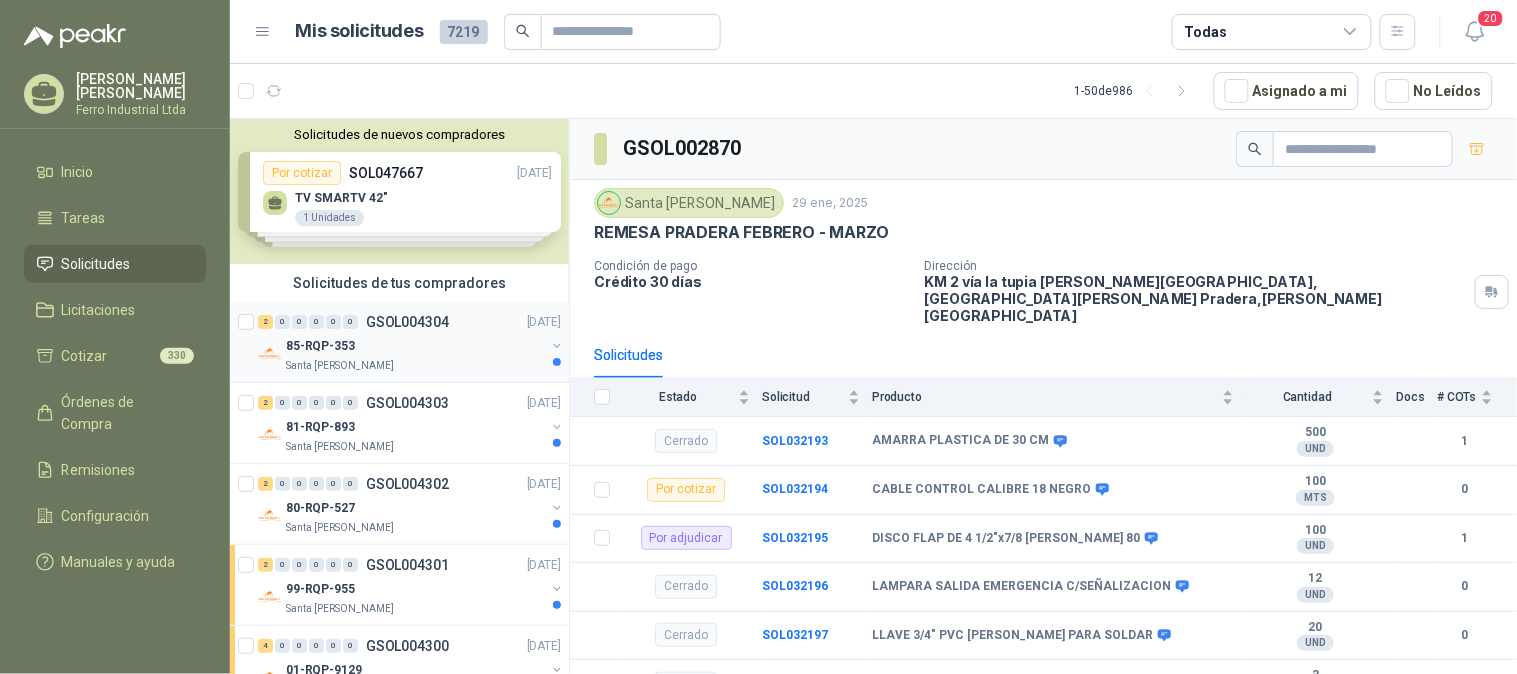 scroll, scrollTop: 111, scrollLeft: 0, axis: vertical 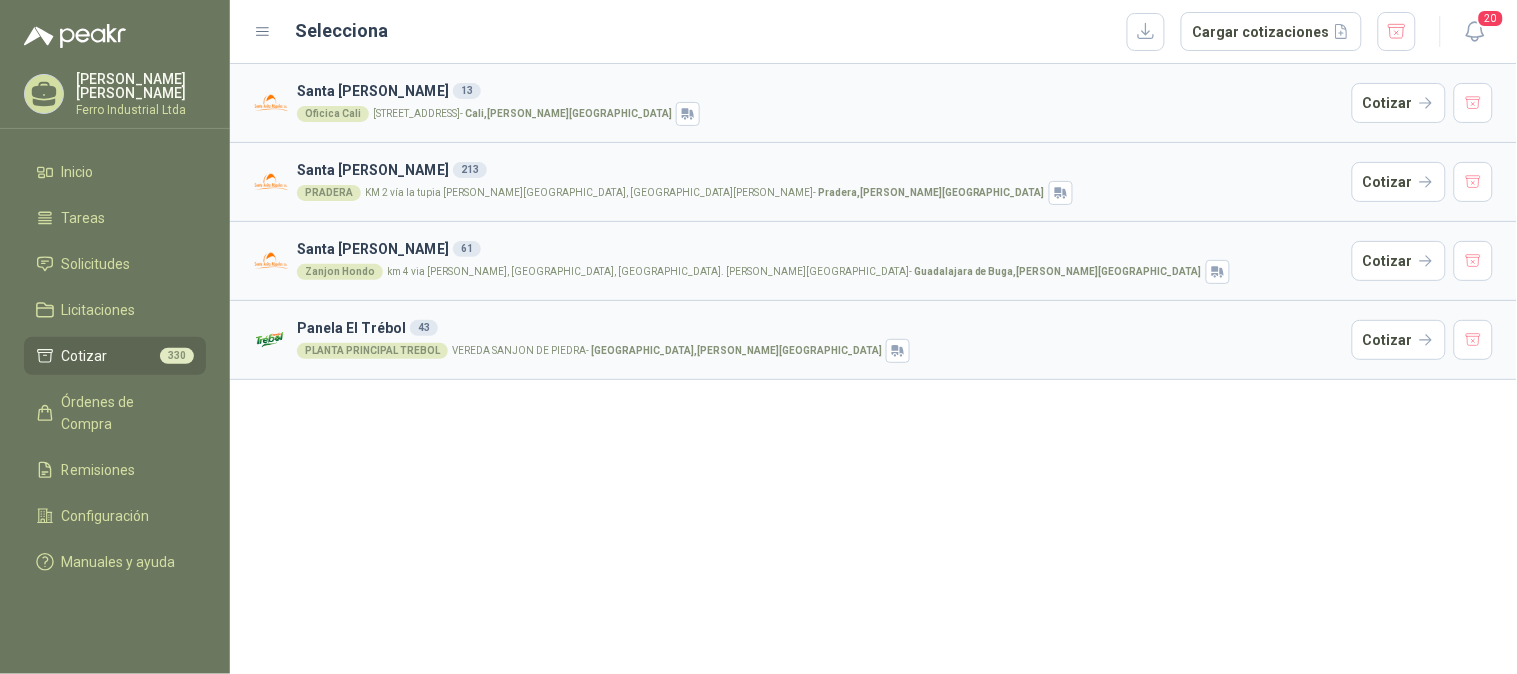 click at bounding box center [1474, 103] 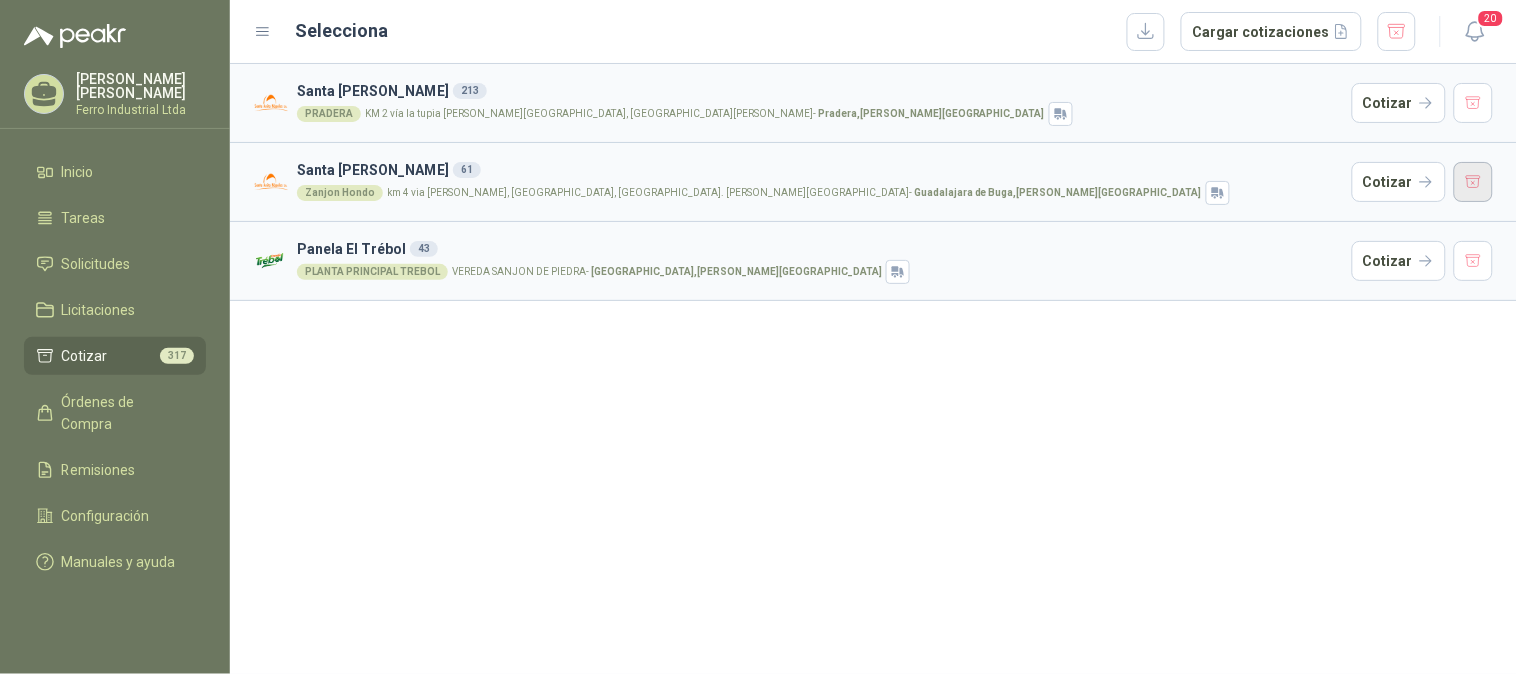 click at bounding box center (1474, 182) 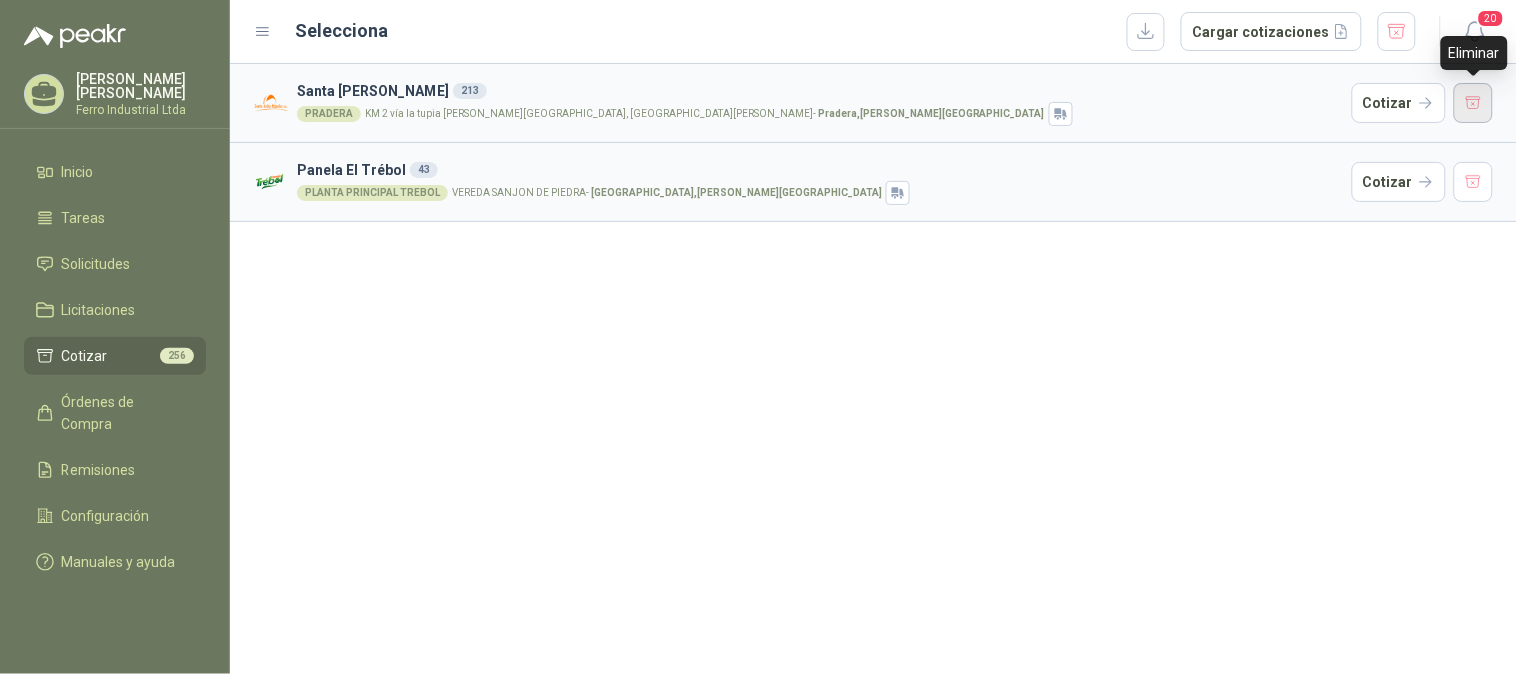 click at bounding box center (1474, 103) 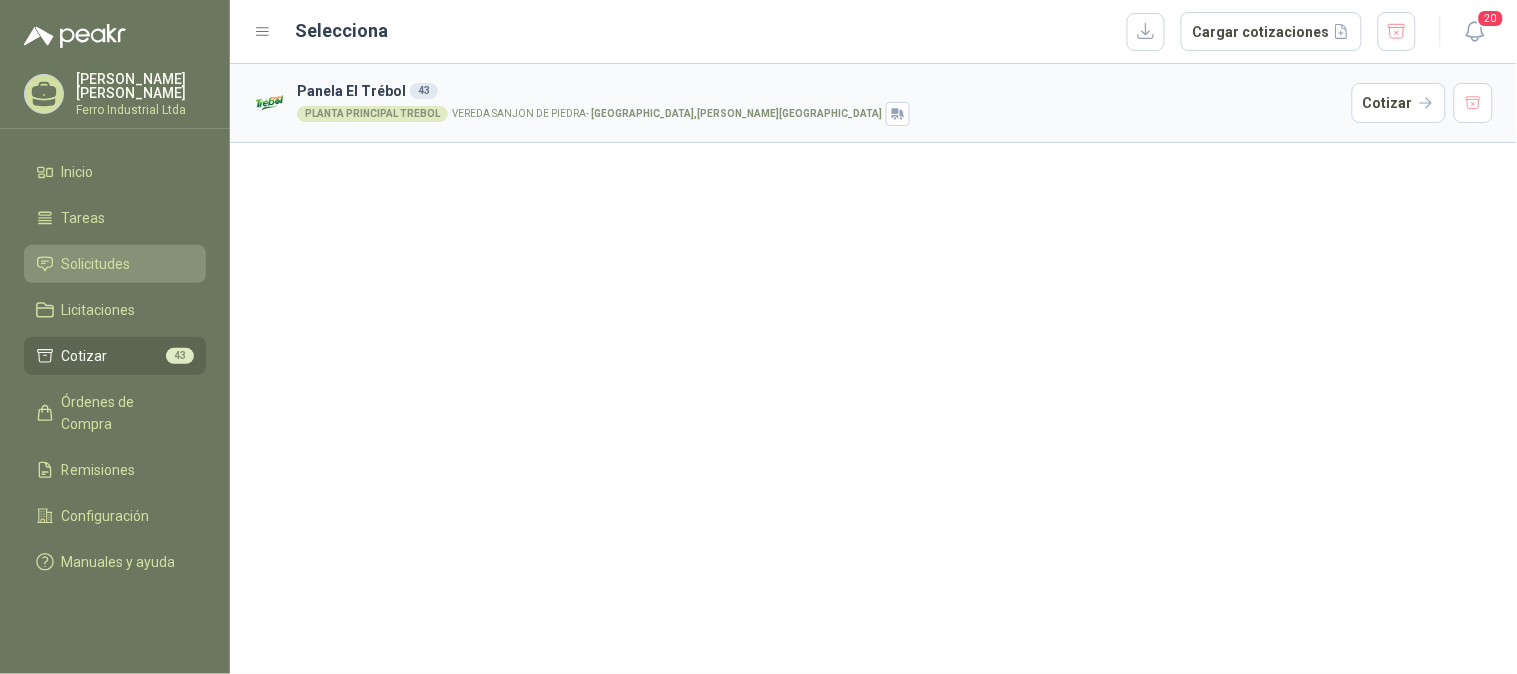 click on "Solicitudes" at bounding box center [96, 264] 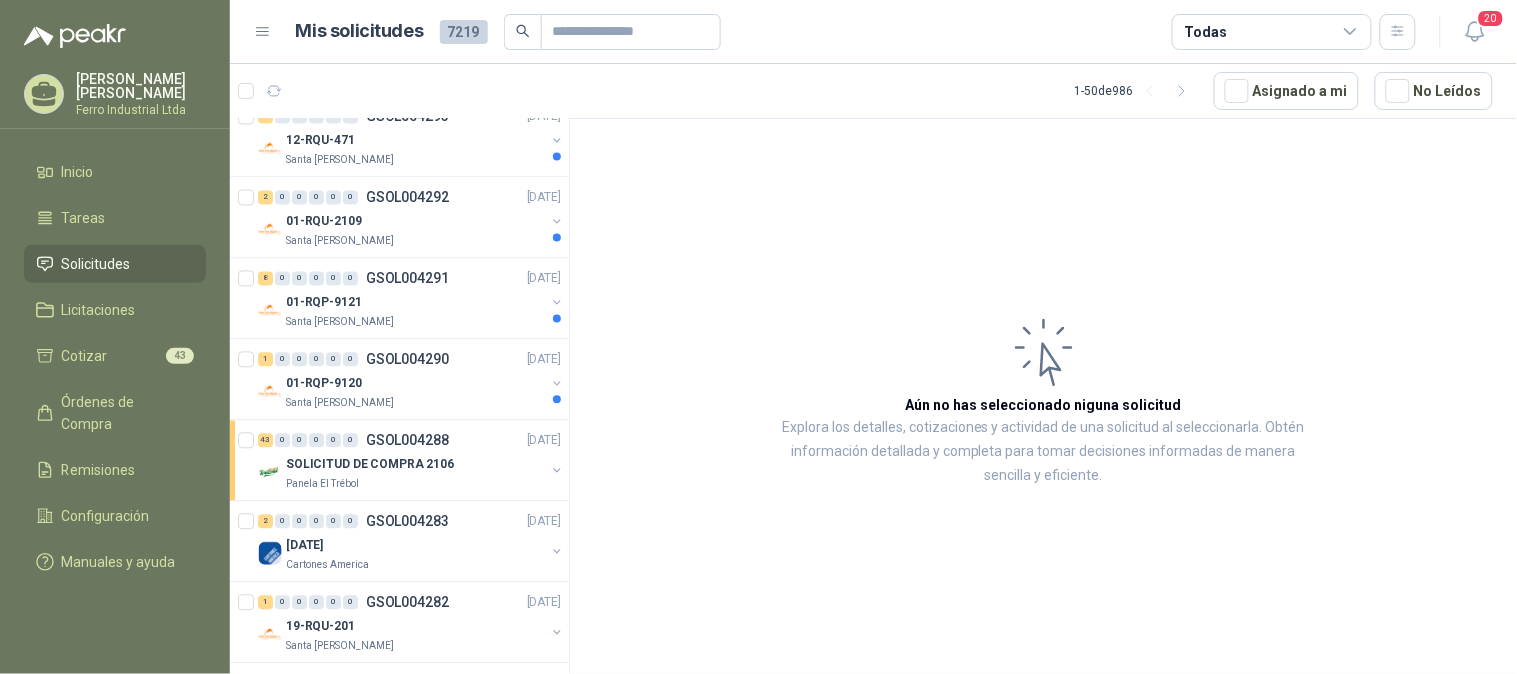 scroll, scrollTop: 1111, scrollLeft: 0, axis: vertical 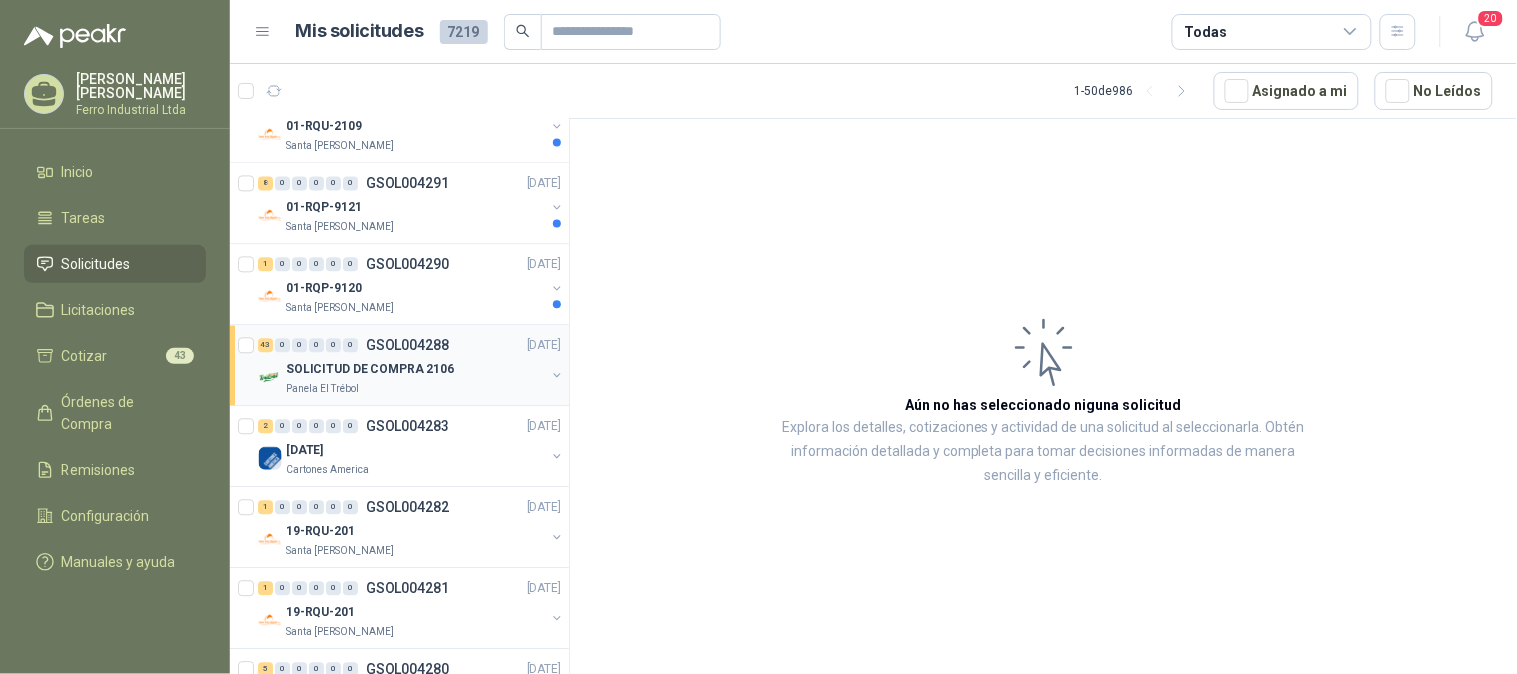 click on "43   0   0   0   0   0   GSOL004288 [DATE]" at bounding box center (411, 345) 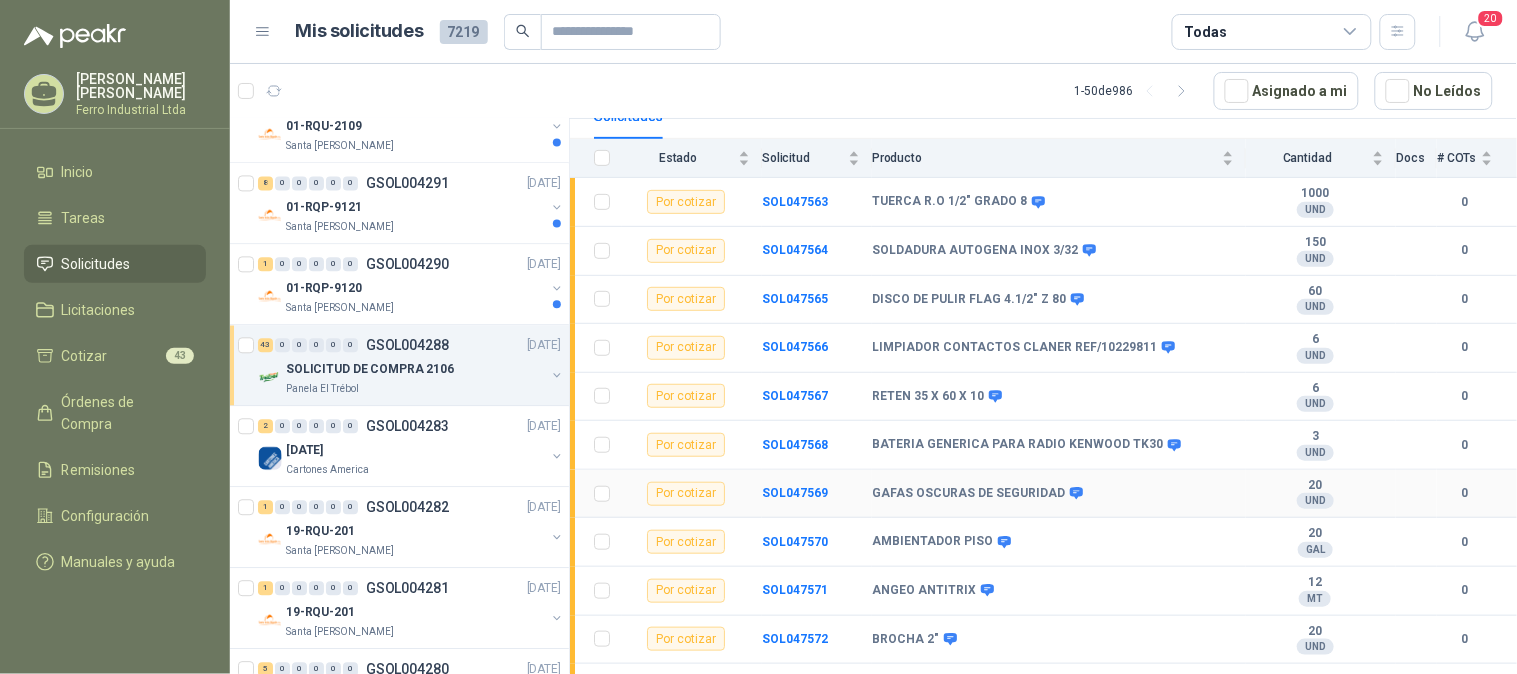 scroll, scrollTop: 333, scrollLeft: 0, axis: vertical 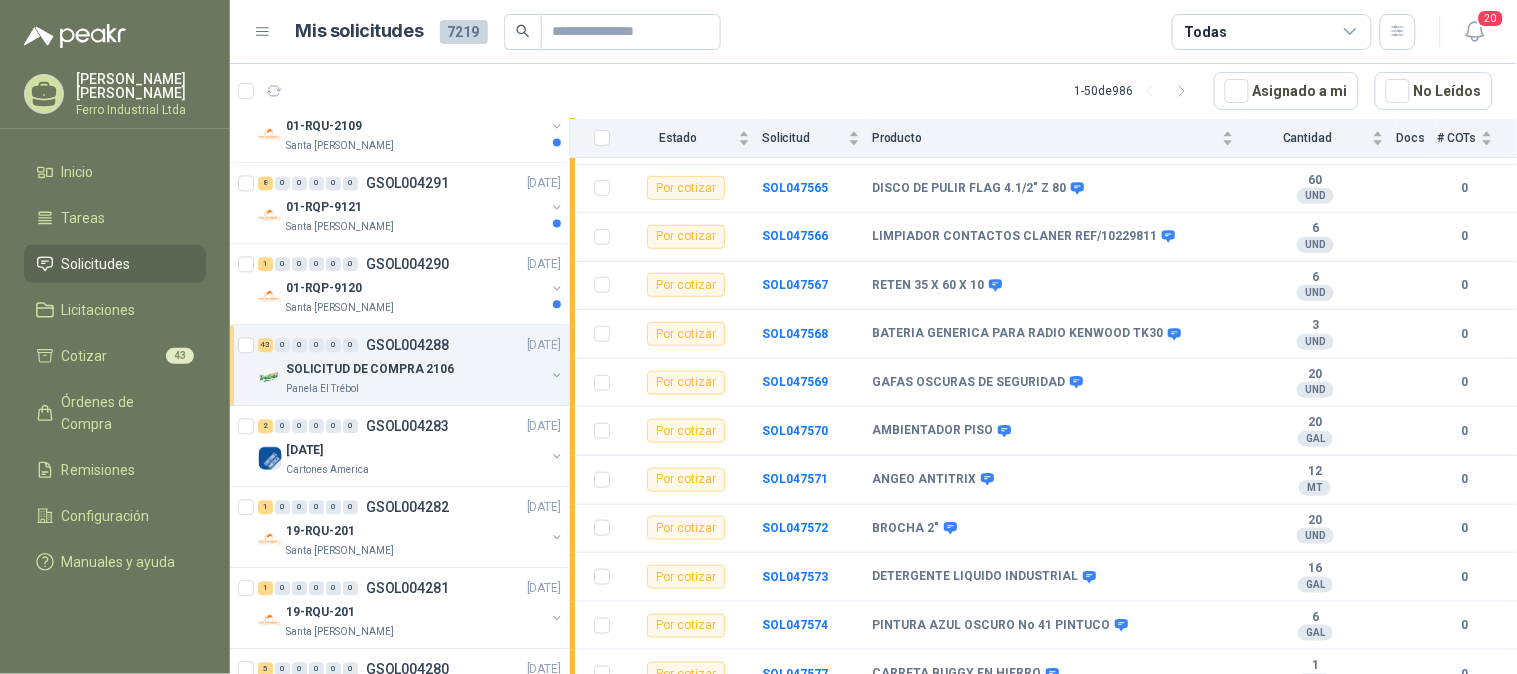 click on "Inicio   Tareas   Solicitudes   Licitaciones   Cotizar 43   Órdenes de Compra   Remisiones   Configuración   Manuales y ayuda" at bounding box center (115, 371) 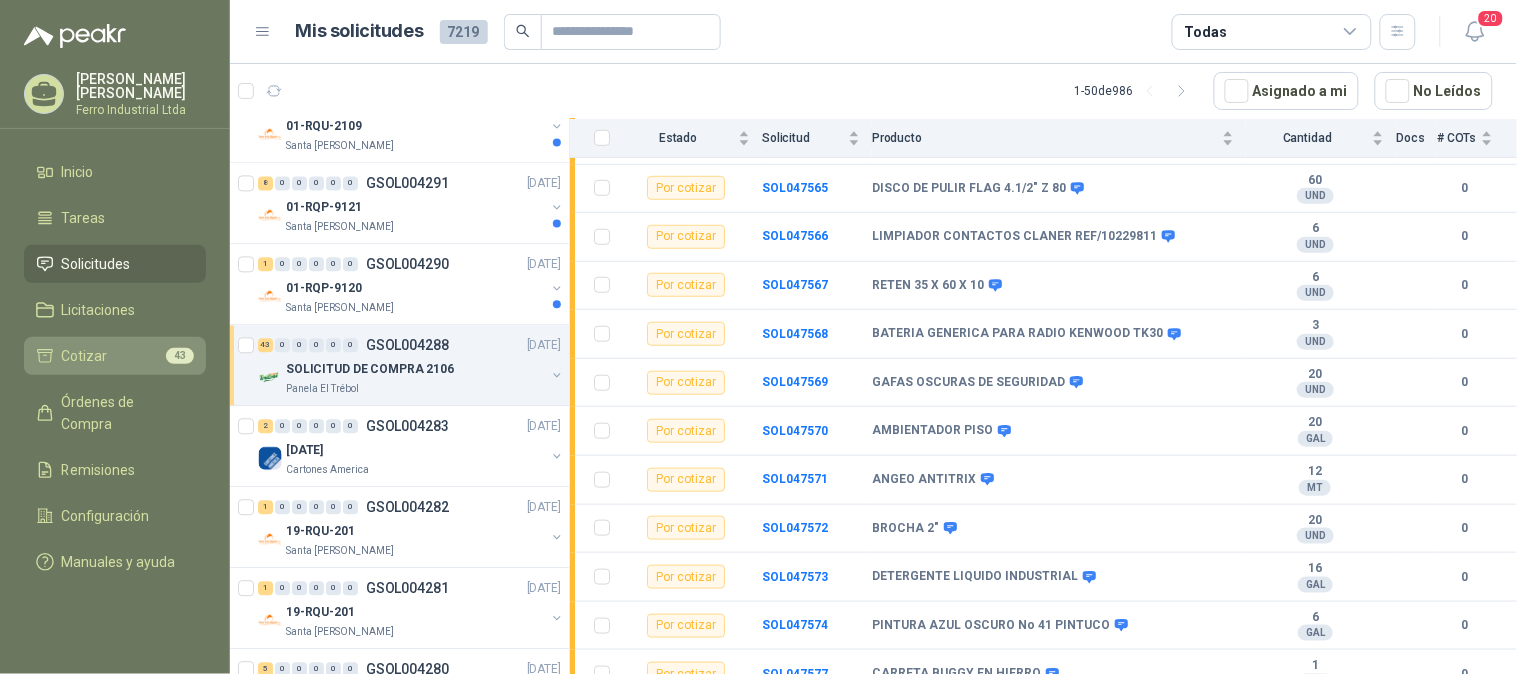click on "Cotizar" at bounding box center [85, 356] 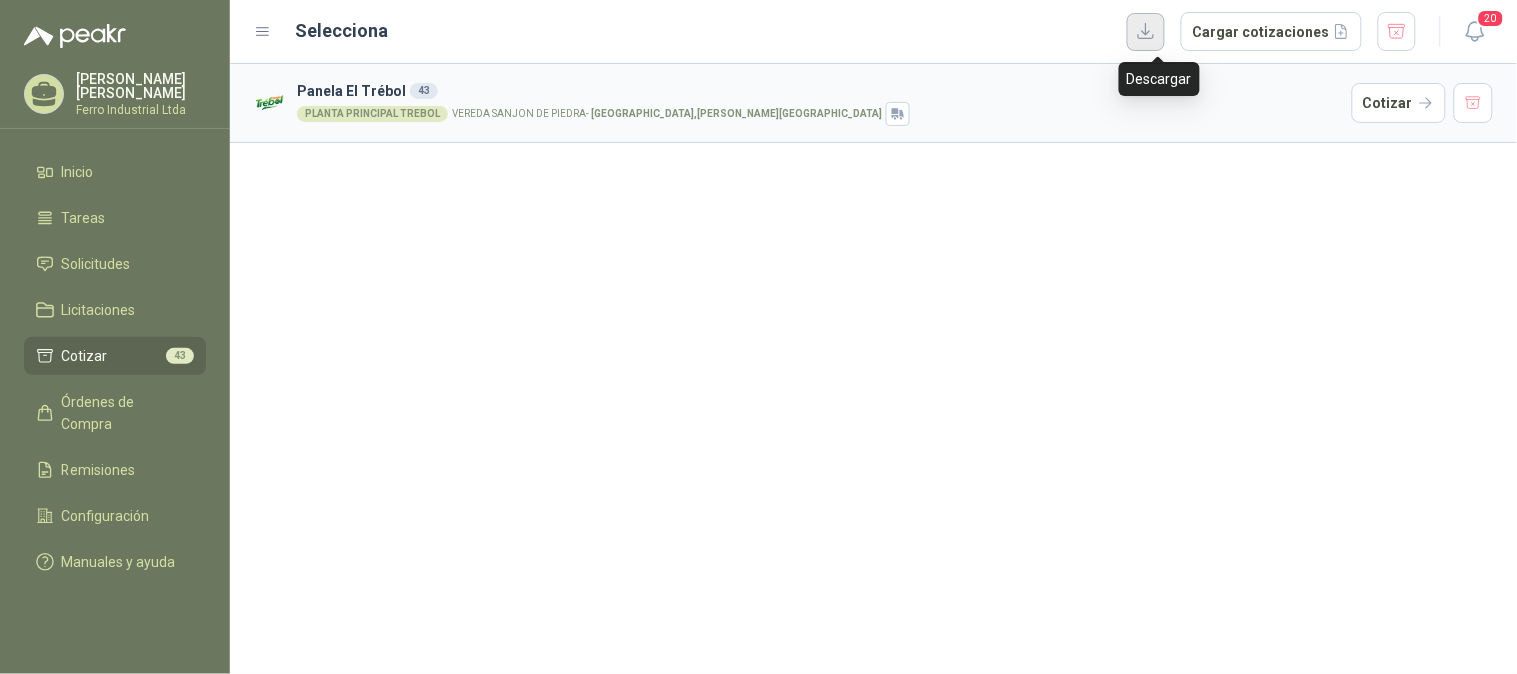 click at bounding box center [1146, 32] 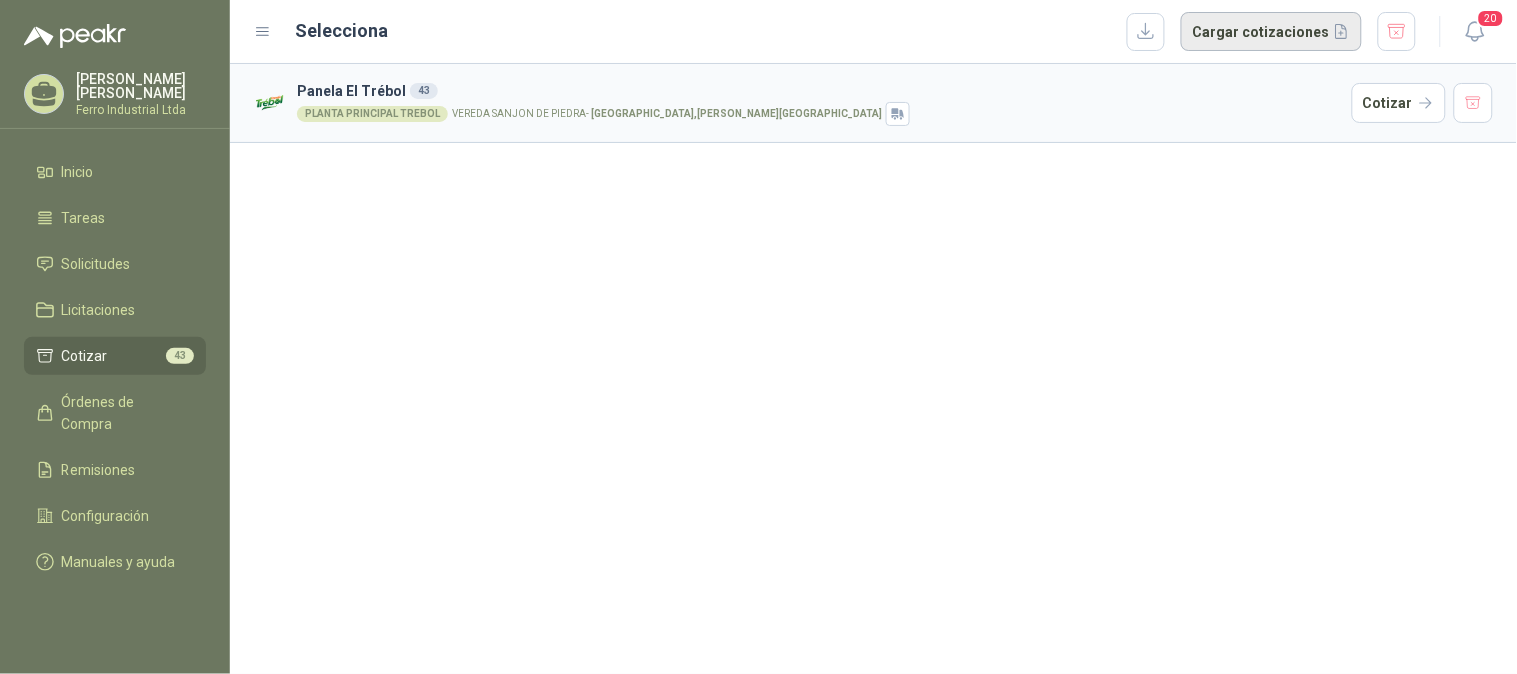 click on "Cargar cotizaciones" at bounding box center [1271, 32] 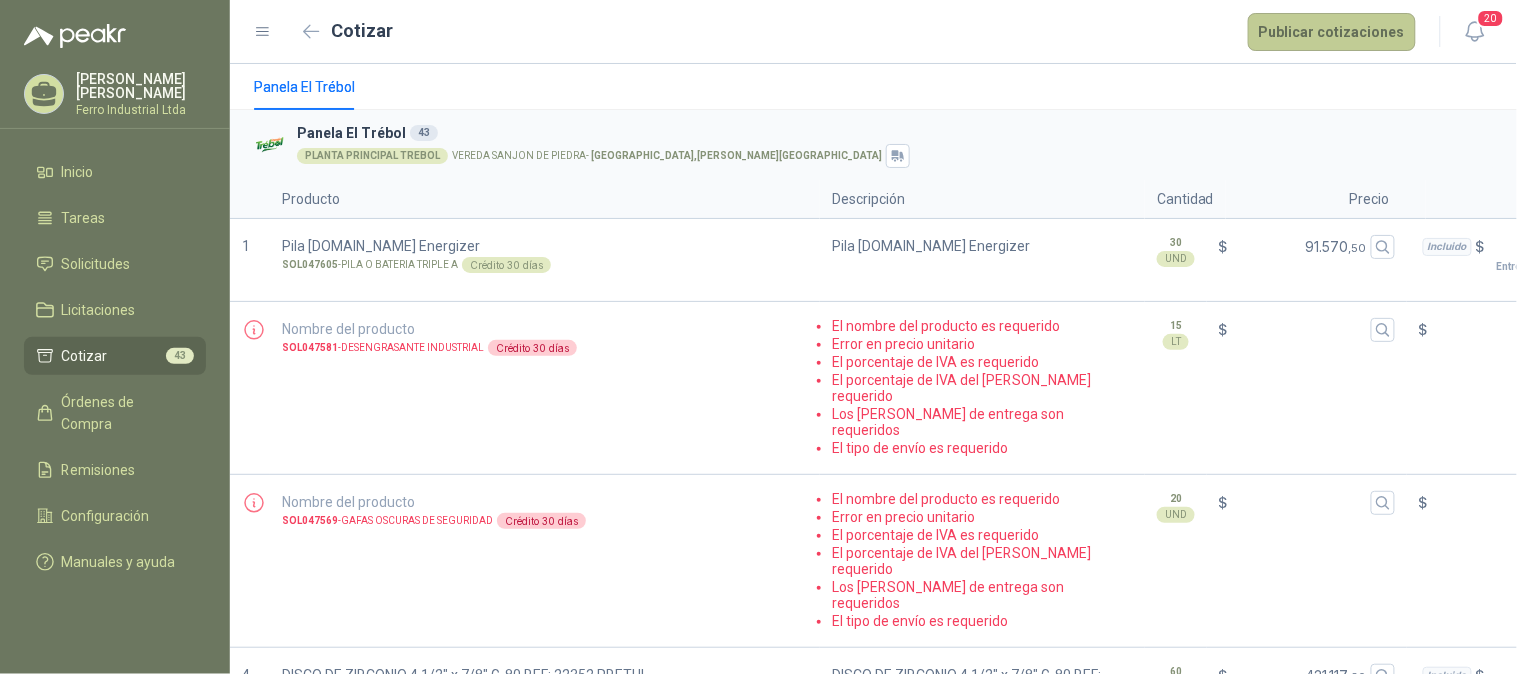 click on "Publicar cotizaciones" at bounding box center (1332, 32) 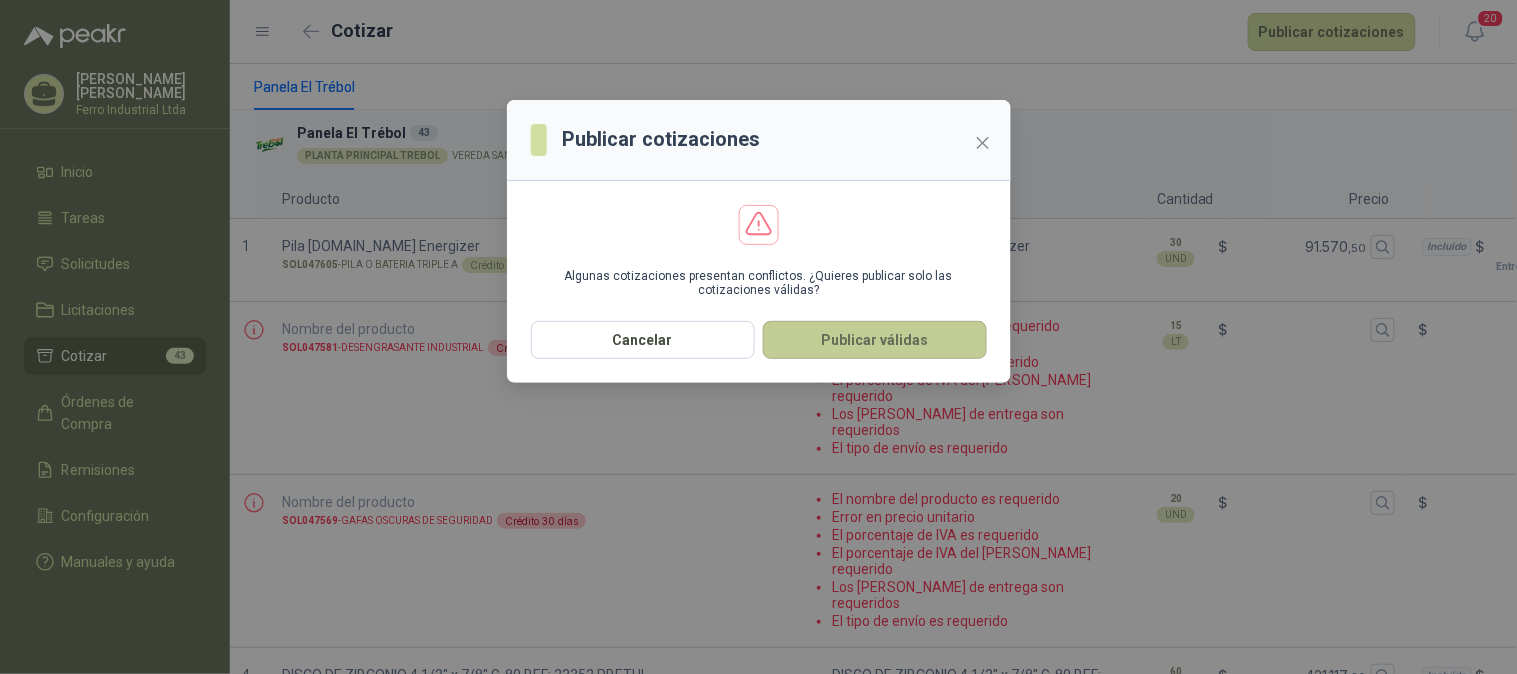 click on "Publicar válidas" at bounding box center [875, 340] 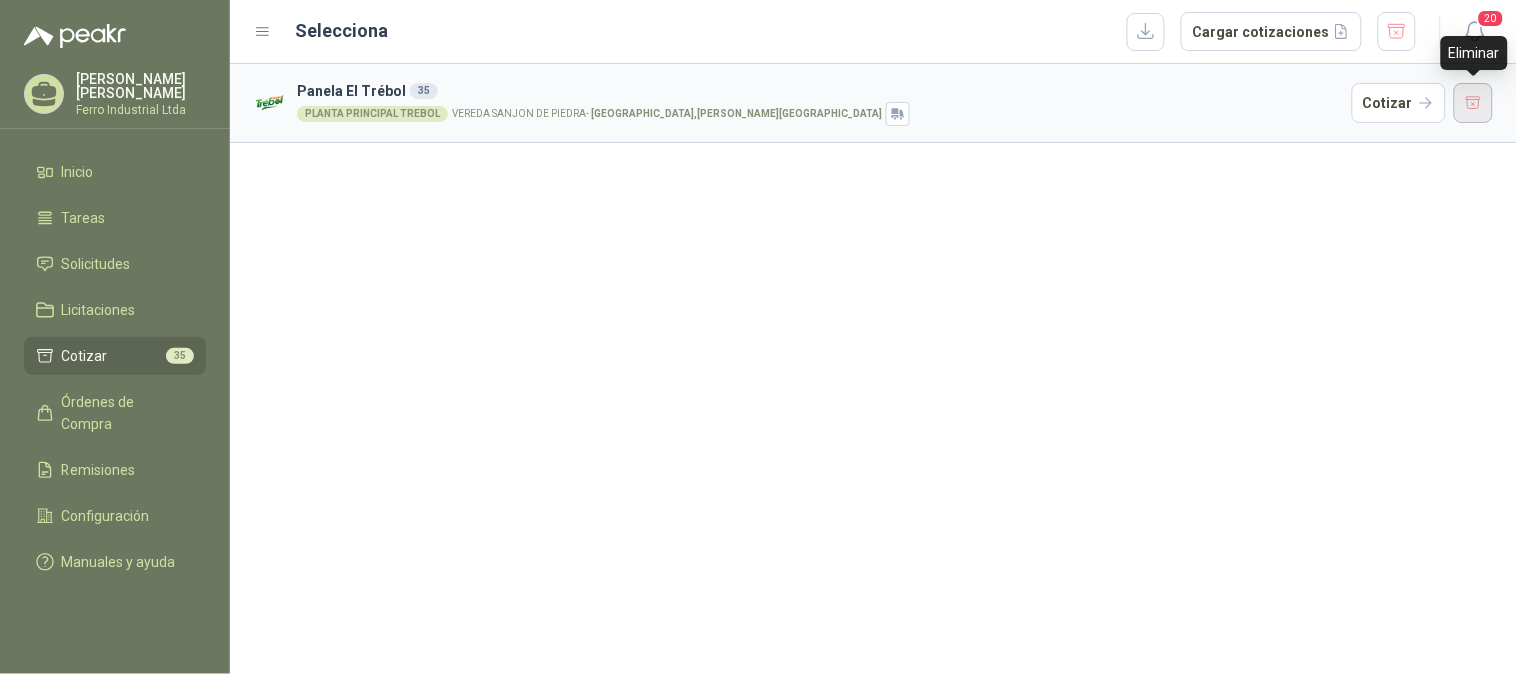 click at bounding box center (1474, 103) 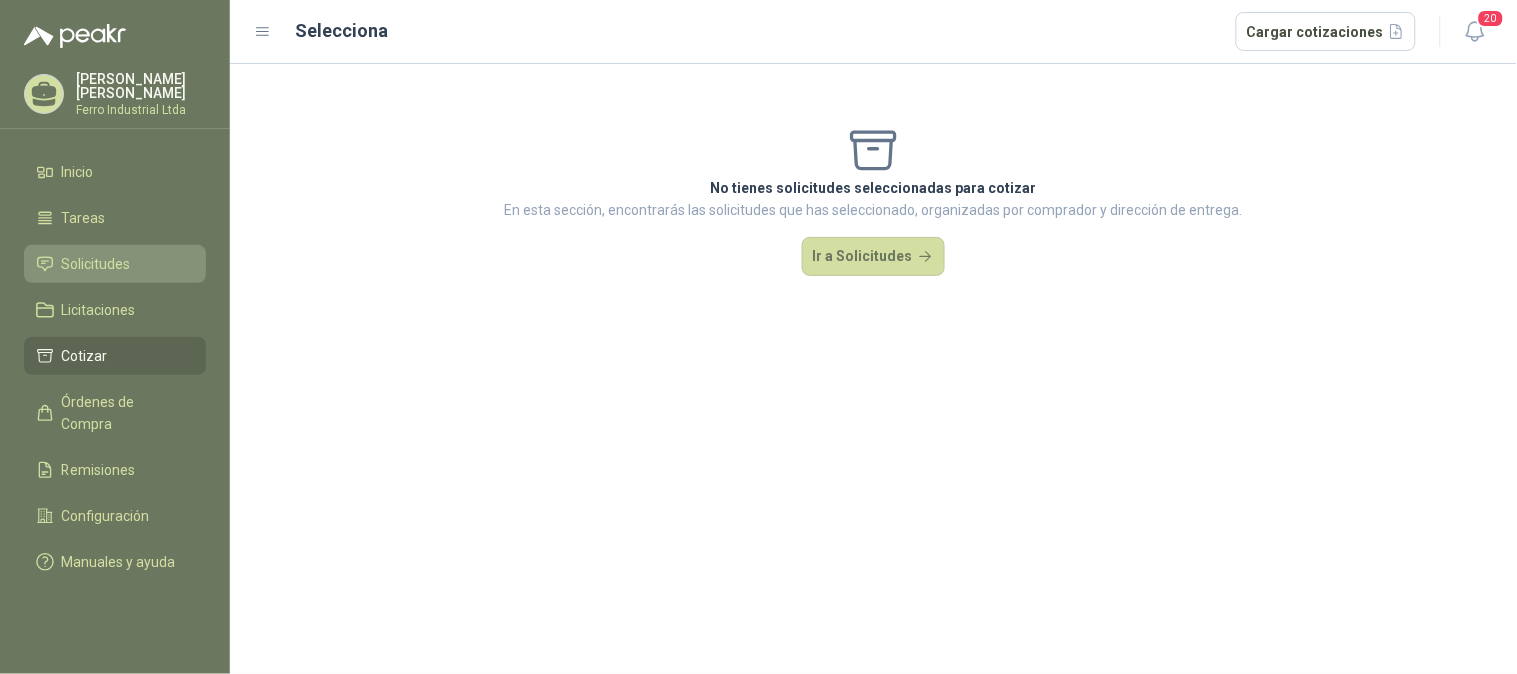 click on "Solicitudes" at bounding box center (96, 264) 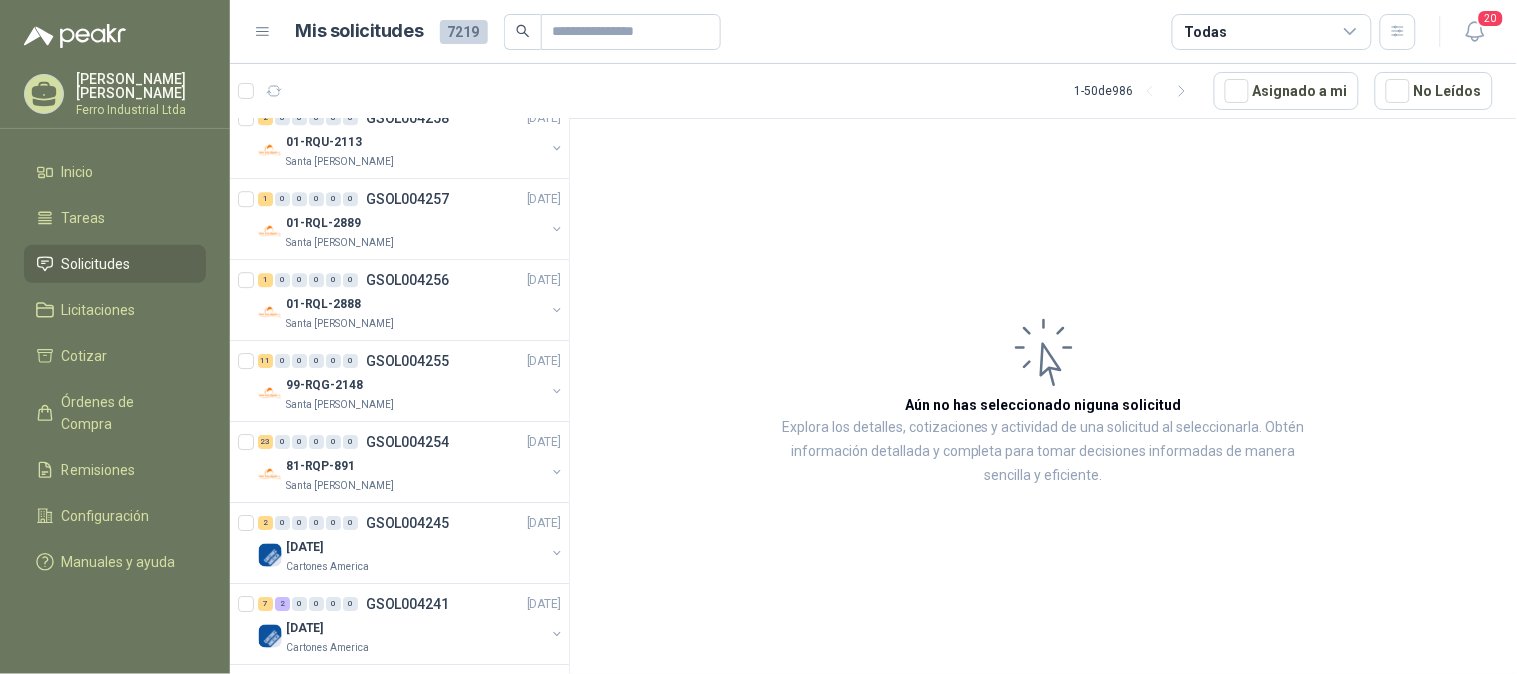 scroll, scrollTop: 3333, scrollLeft: 0, axis: vertical 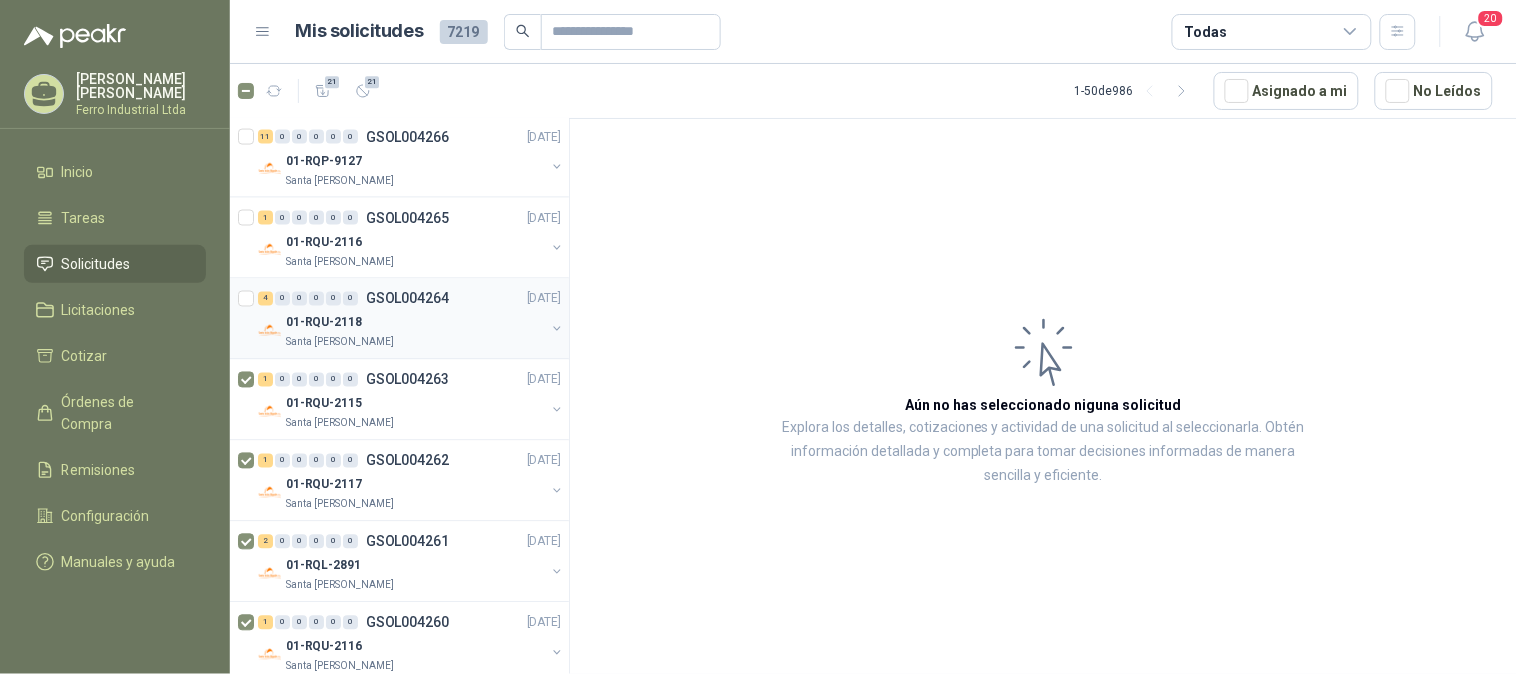 click at bounding box center [248, 319] 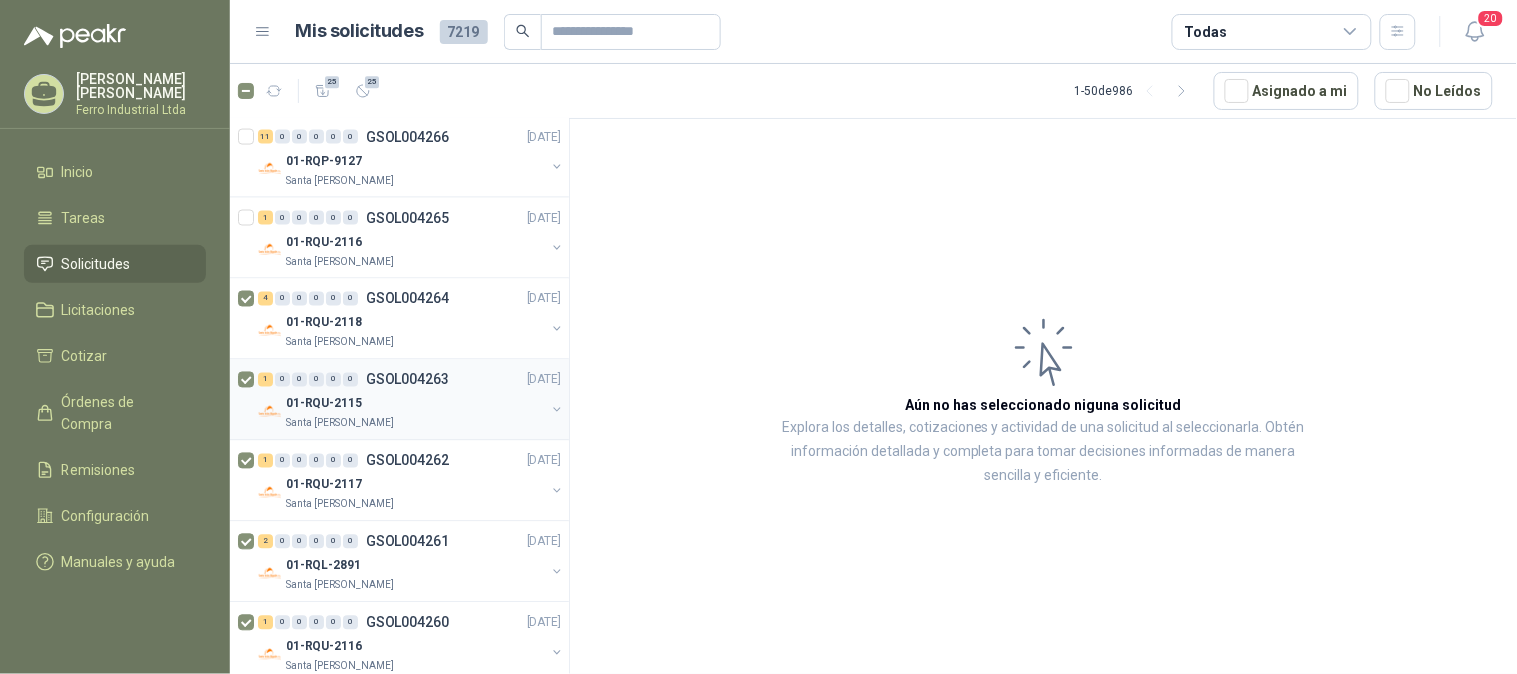 scroll, scrollTop: 2555, scrollLeft: 0, axis: vertical 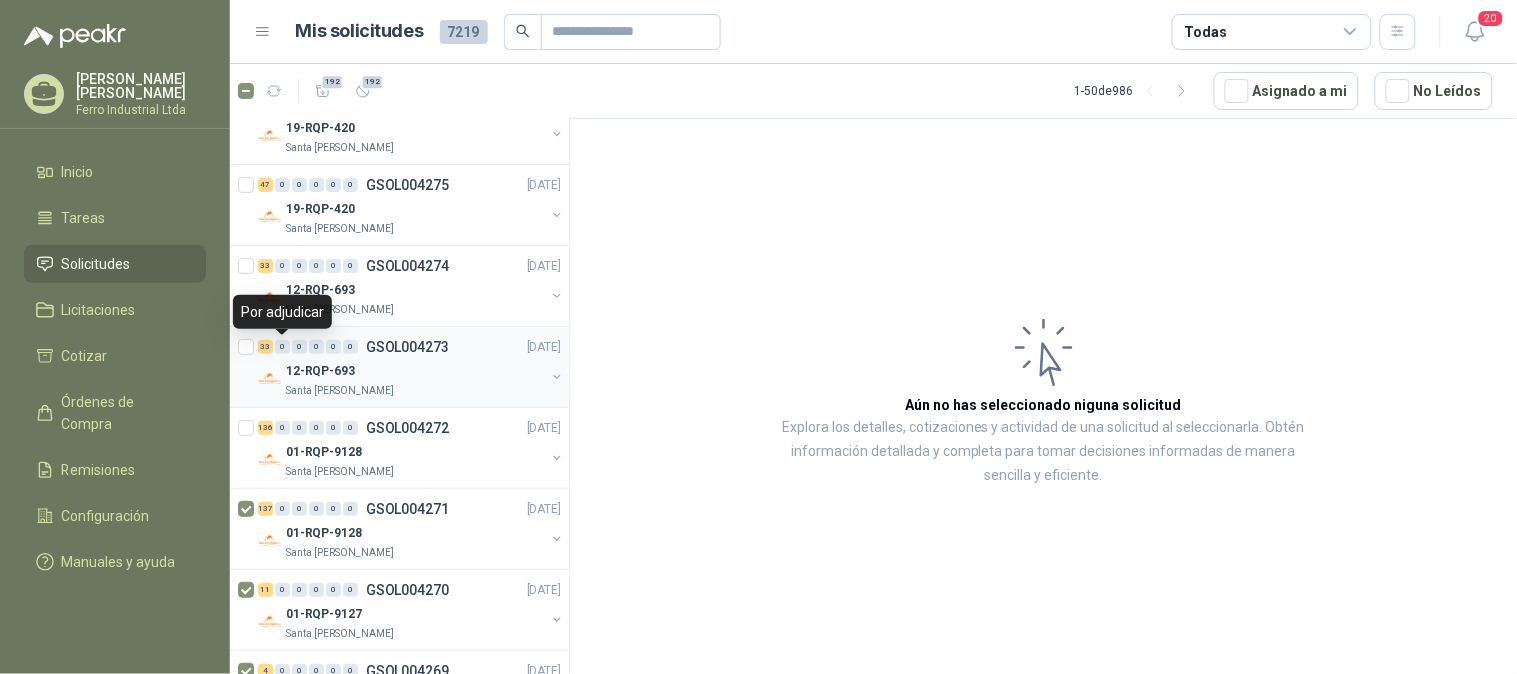 click on "33   0   0   0   0   0   GSOL004273 [DATE]   12-RQP-693 Santa [PERSON_NAME]" at bounding box center [399, 367] 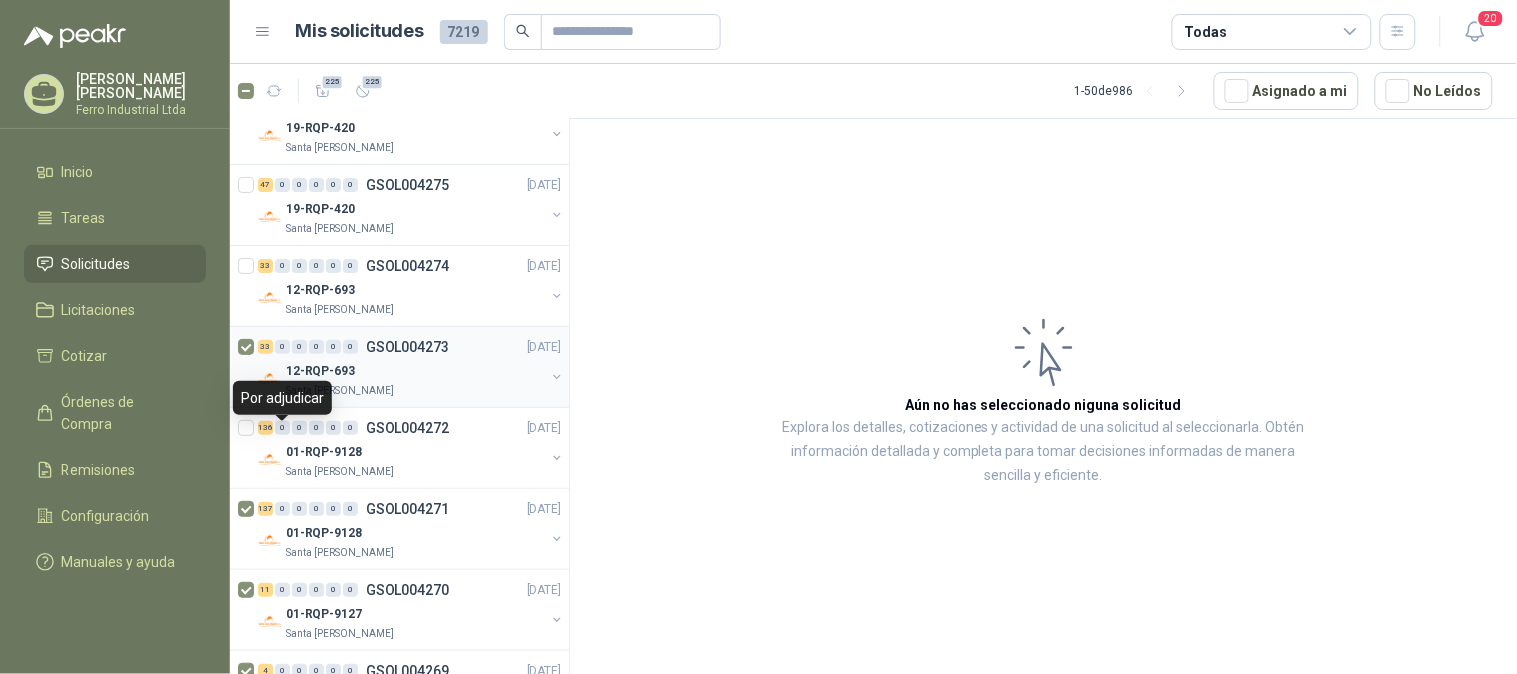 scroll, scrollTop: 1888, scrollLeft: 0, axis: vertical 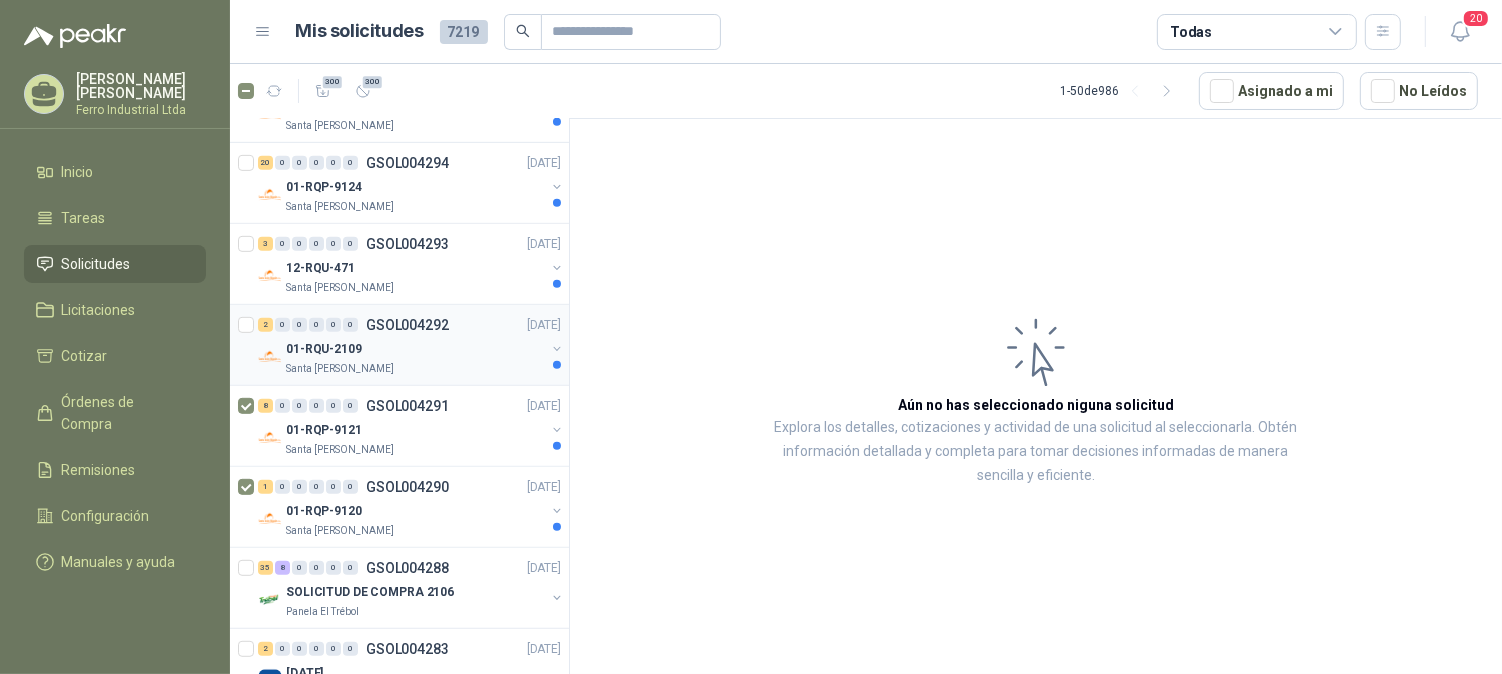 click on "2   0   0   0   0   0   GSOL004292 [DATE]   01-RQU-2109 [GEOGRAPHIC_DATA][PERSON_NAME]" at bounding box center (399, 345) 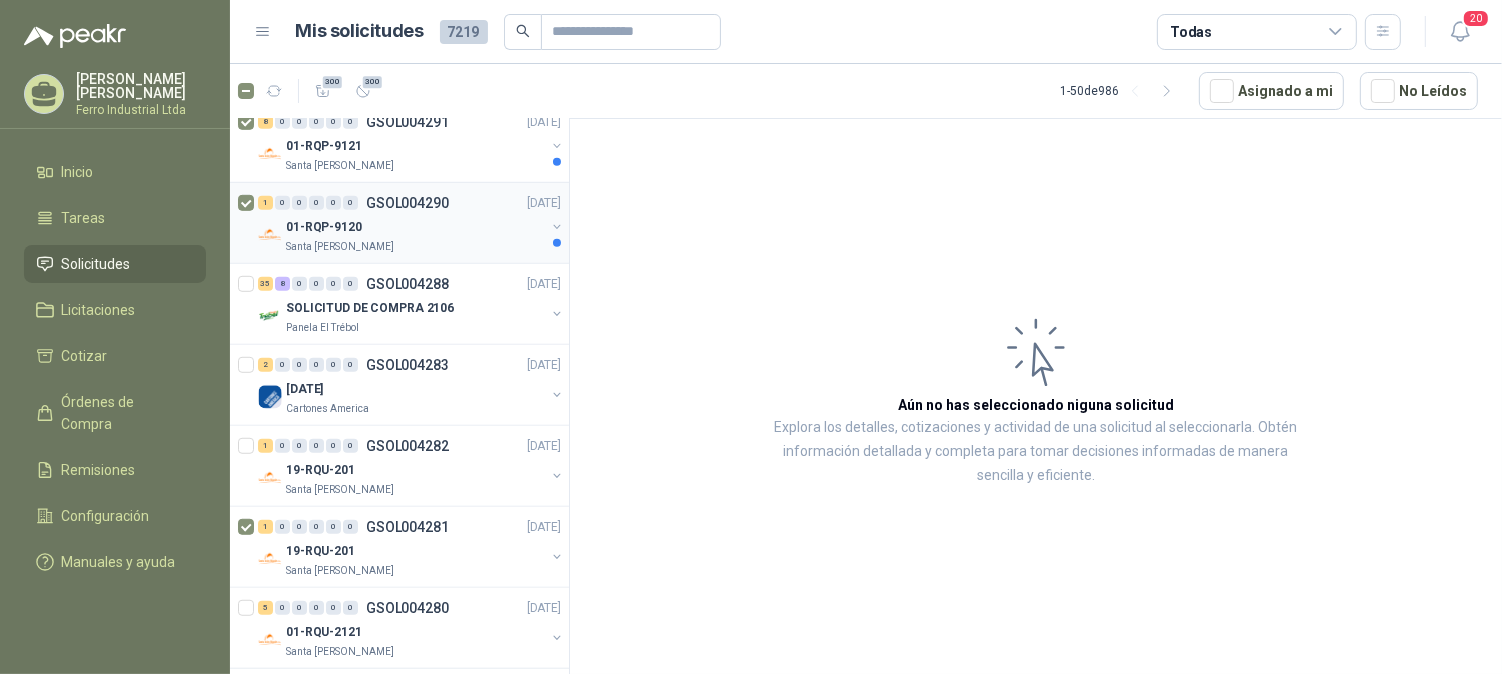 scroll, scrollTop: 1000, scrollLeft: 0, axis: vertical 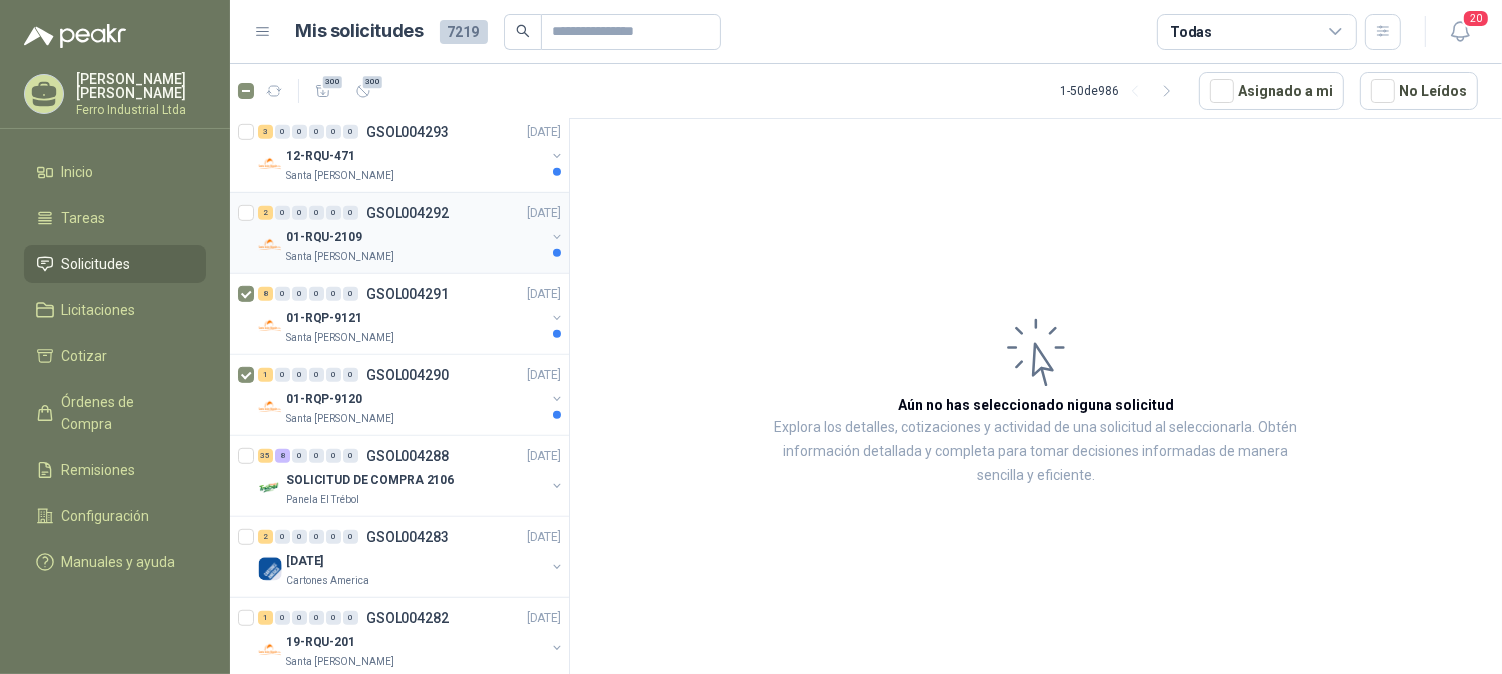 click at bounding box center [248, 233] 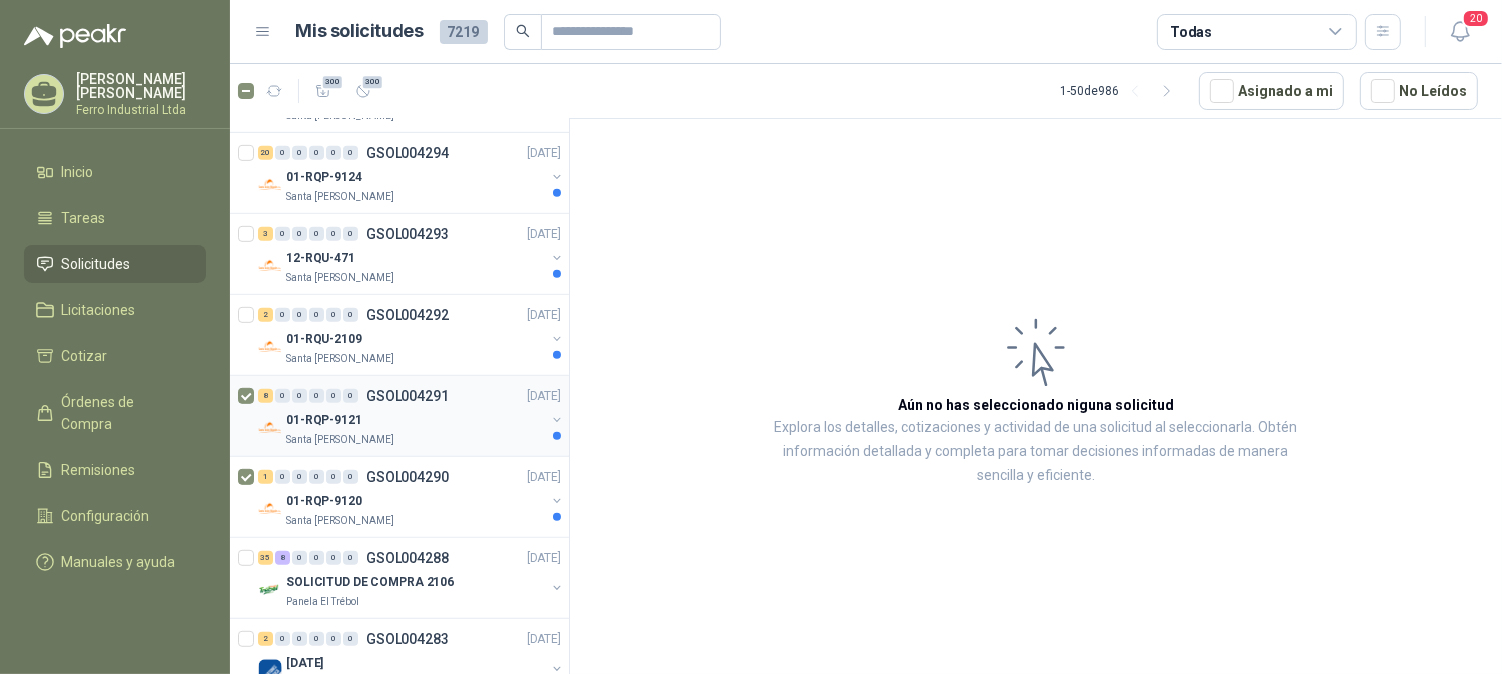 scroll, scrollTop: 888, scrollLeft: 0, axis: vertical 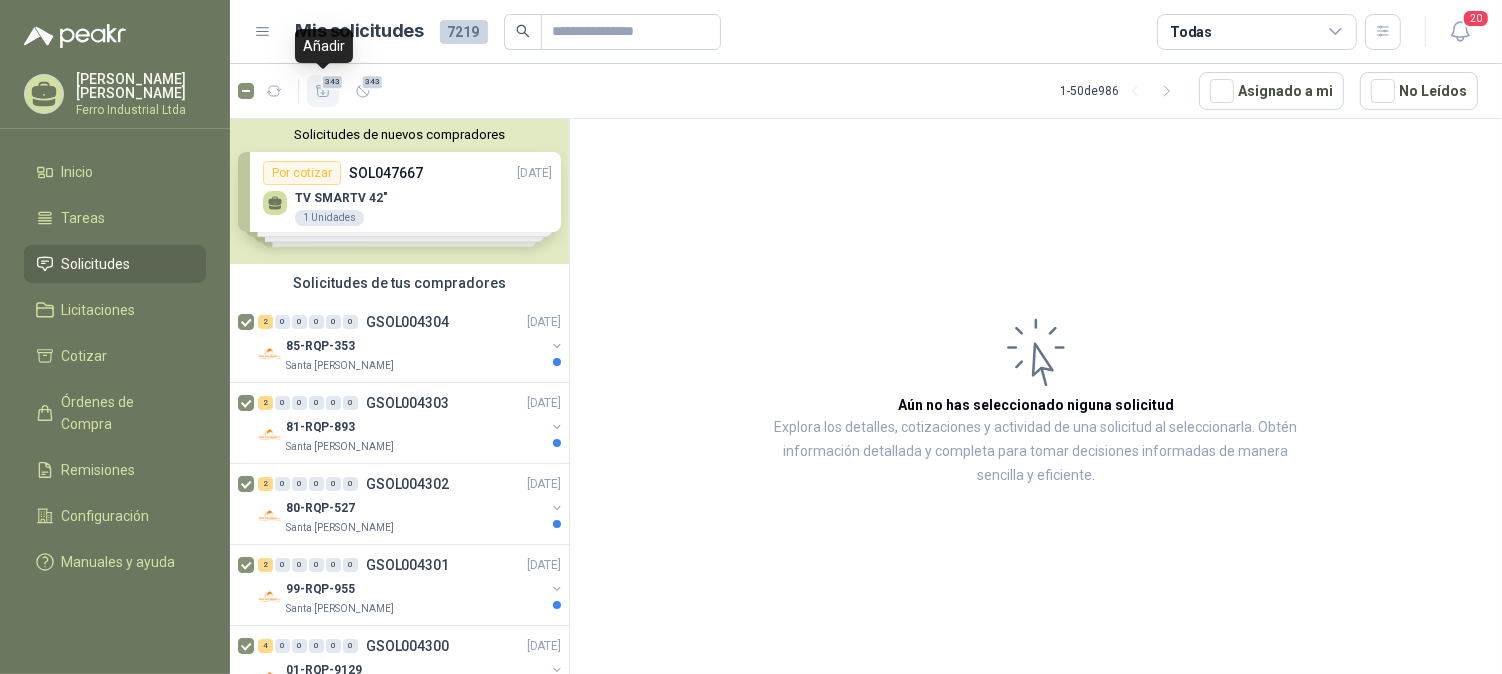 click 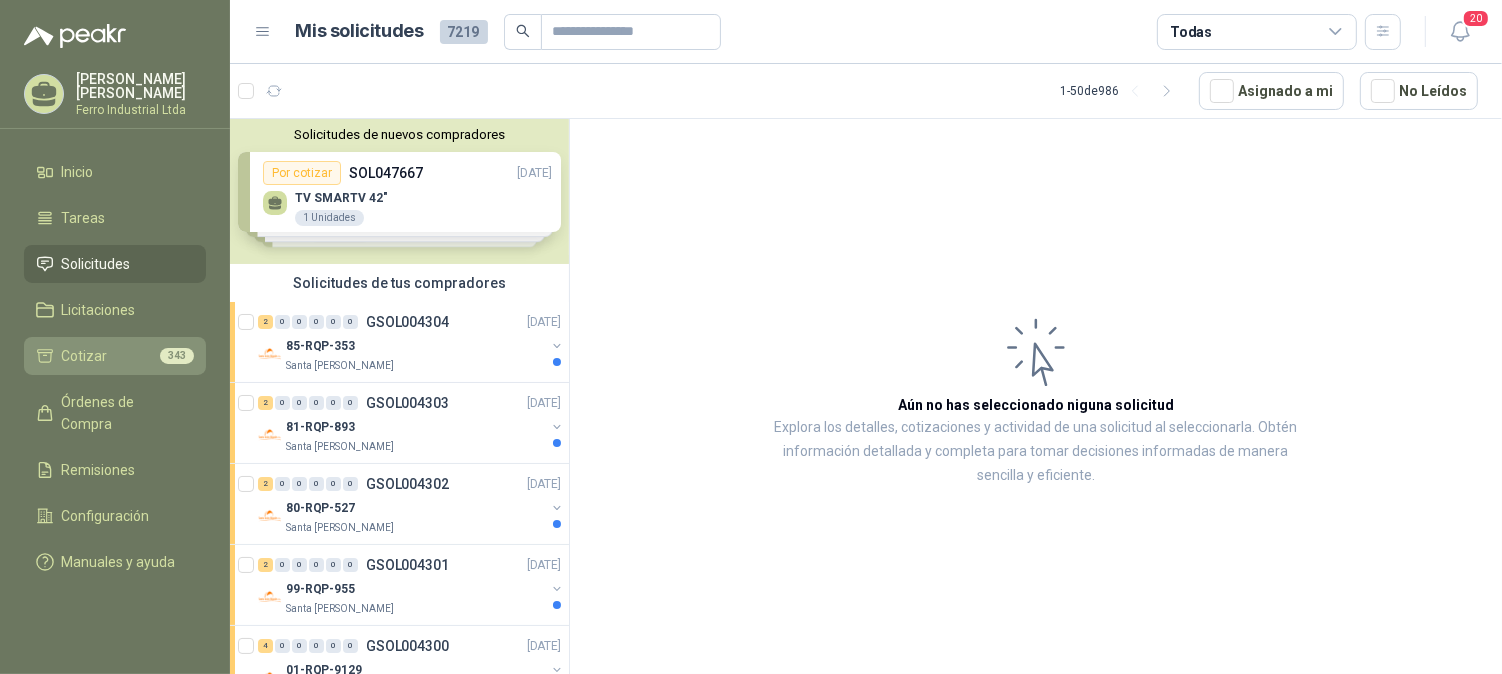 click on "Cotizar" at bounding box center (85, 356) 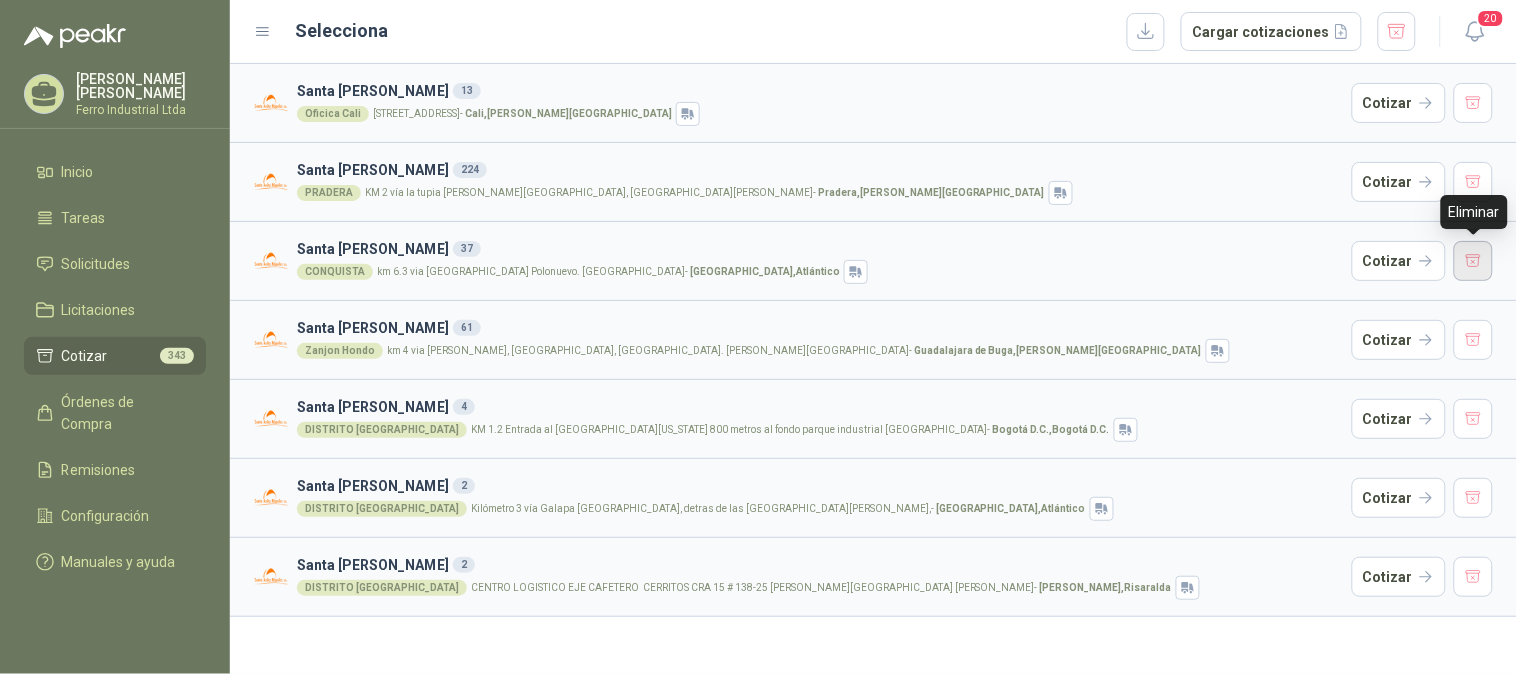 click at bounding box center [1474, 261] 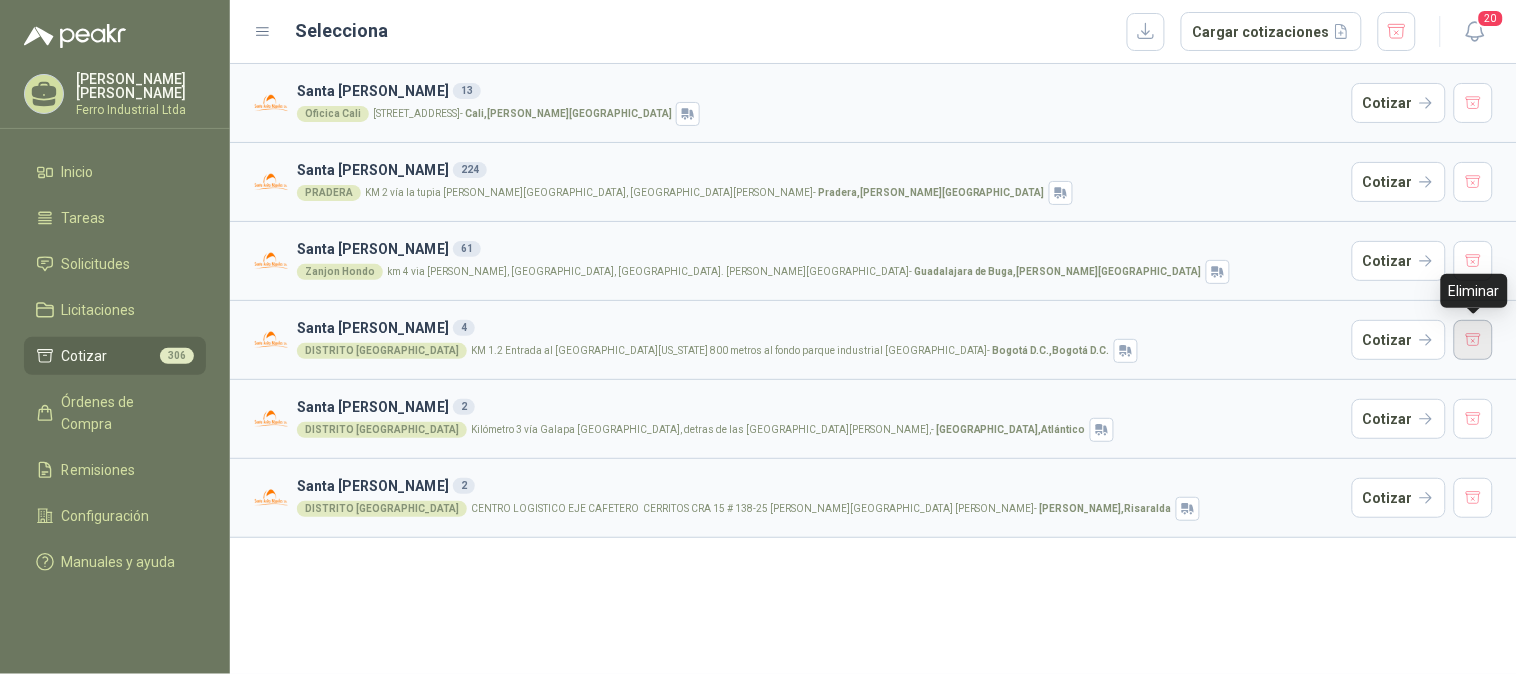 click at bounding box center [1474, 340] 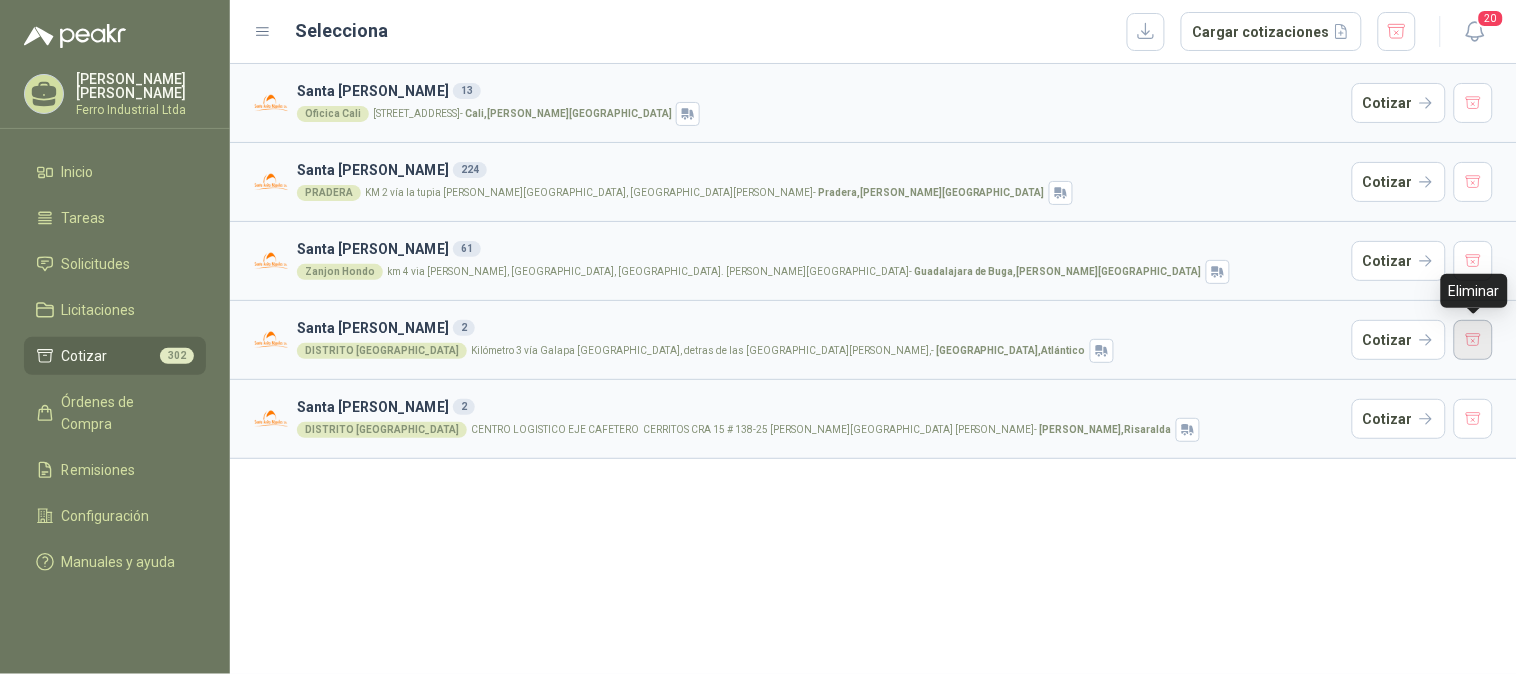 click at bounding box center (1474, 340) 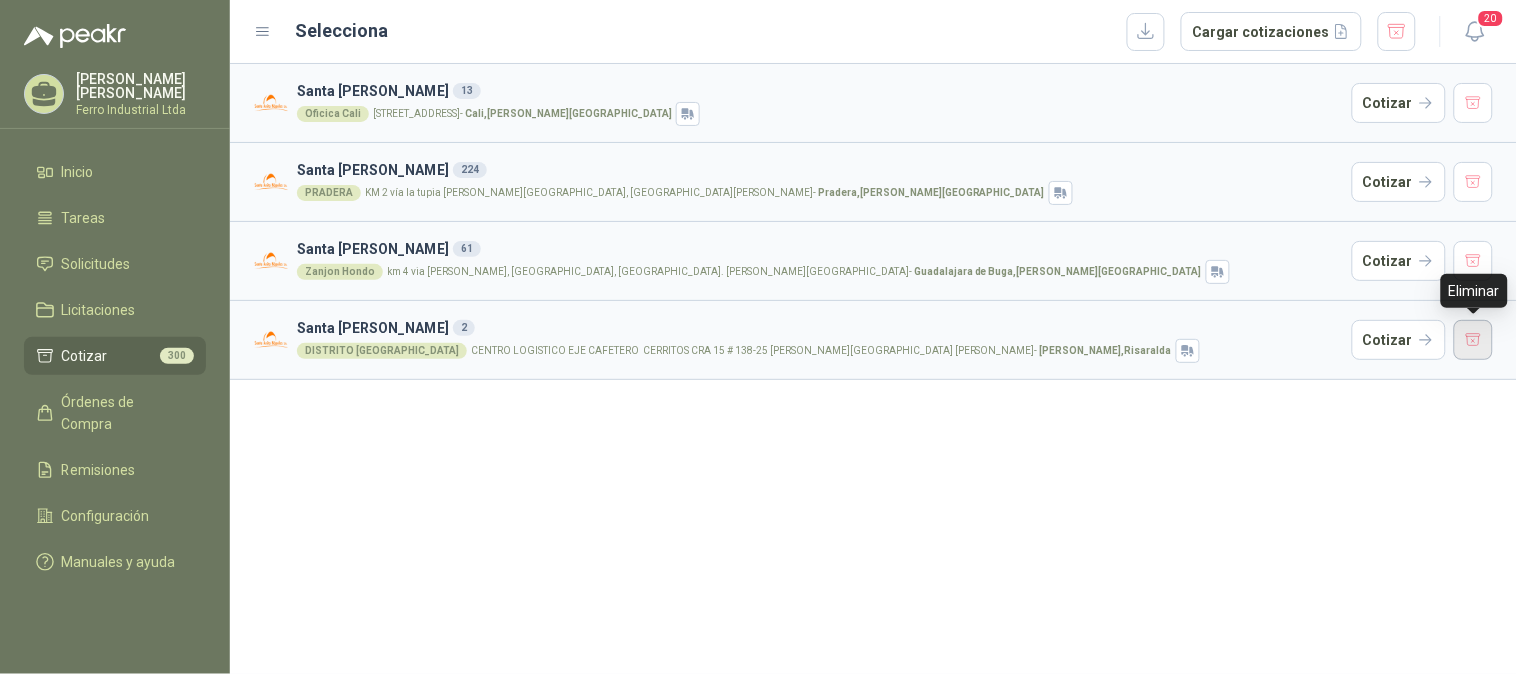 click at bounding box center [1474, 340] 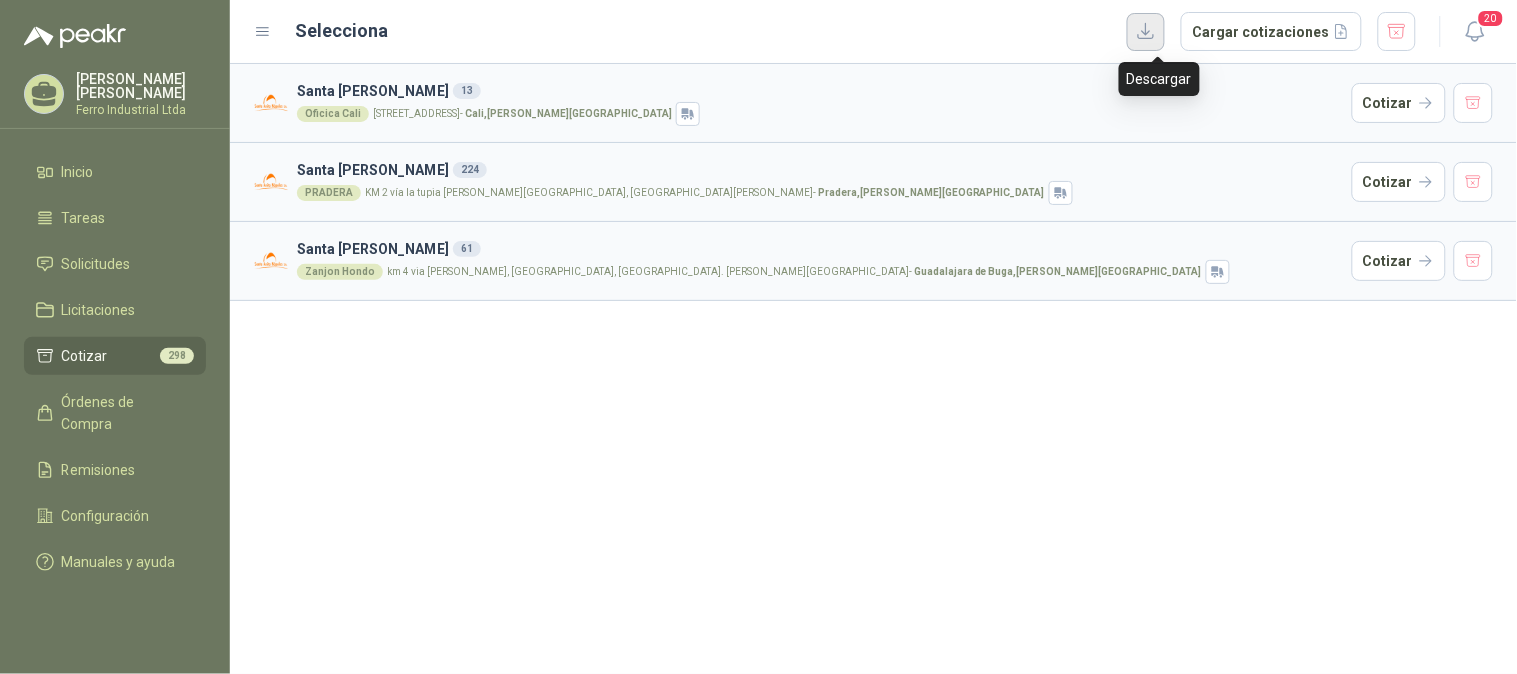 click at bounding box center [1146, 32] 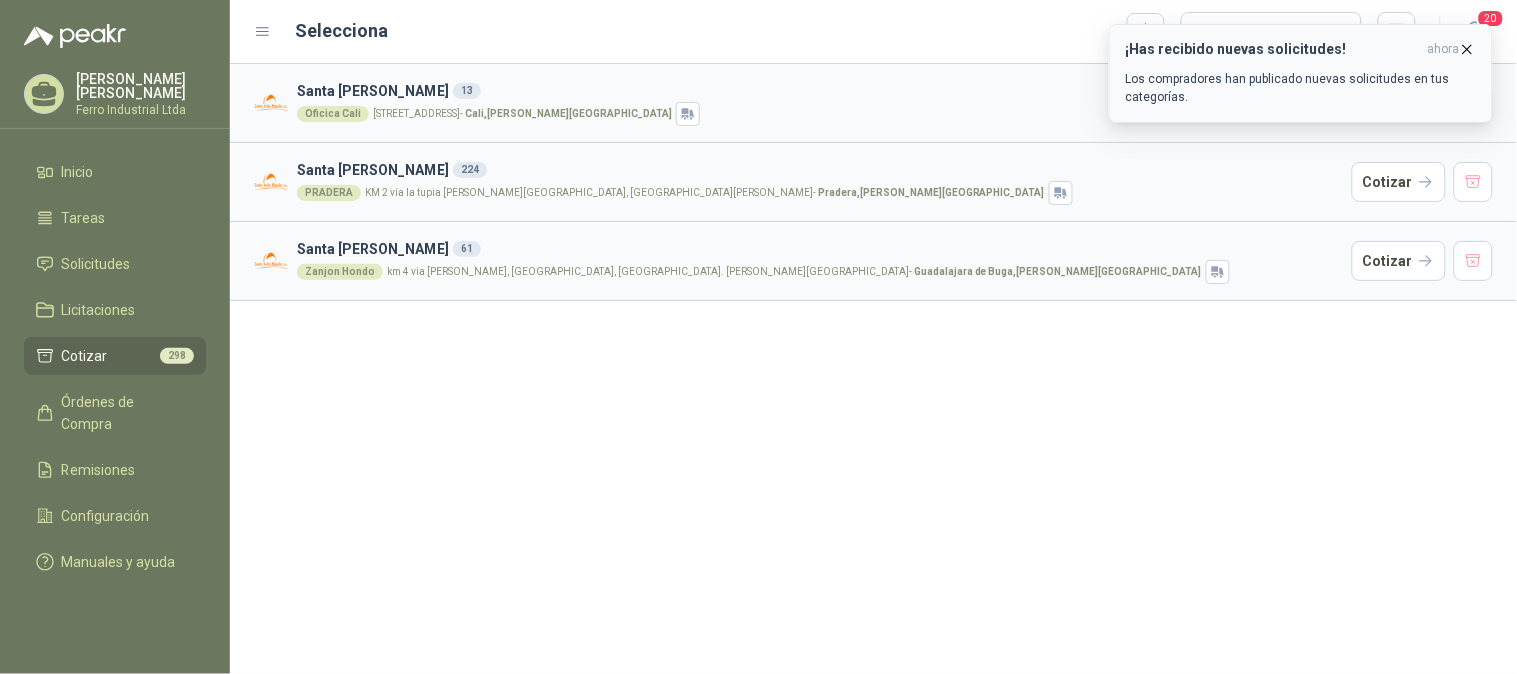 click 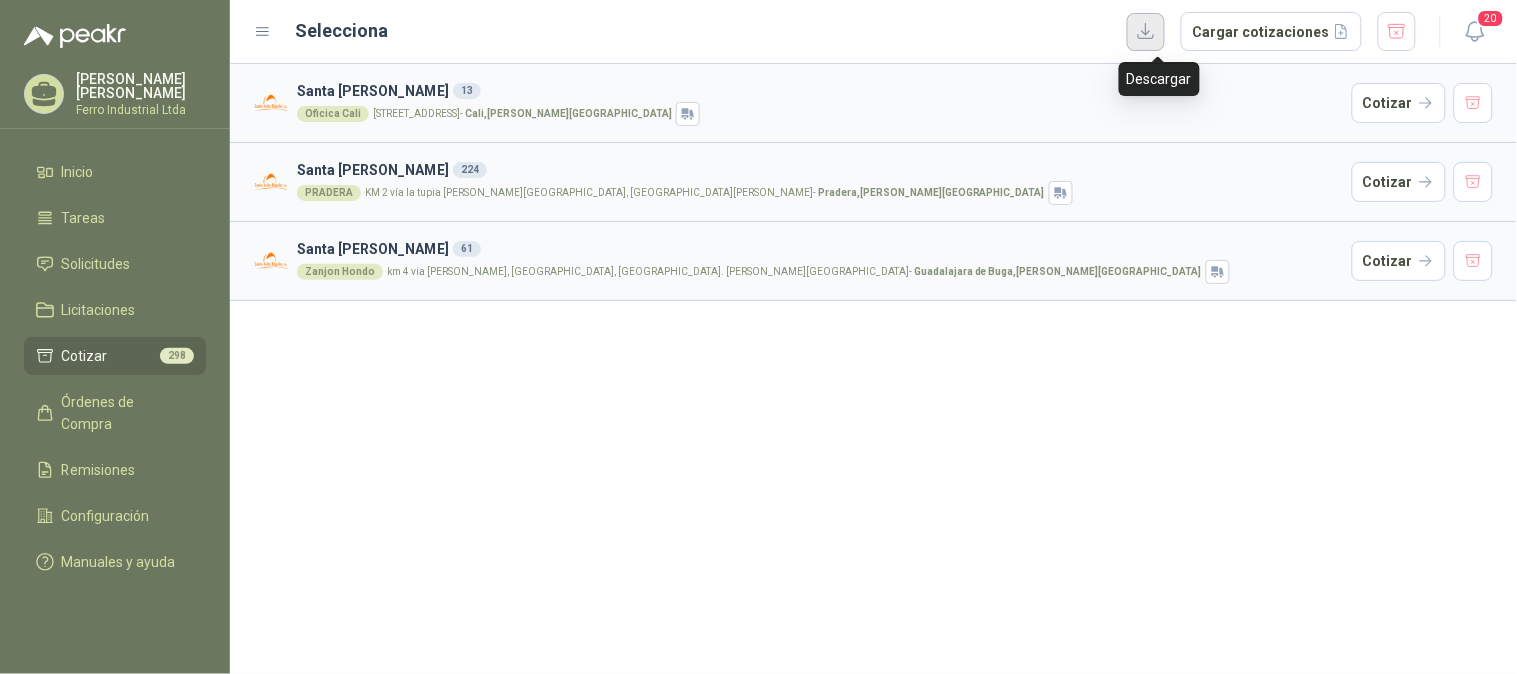 click at bounding box center [1146, 32] 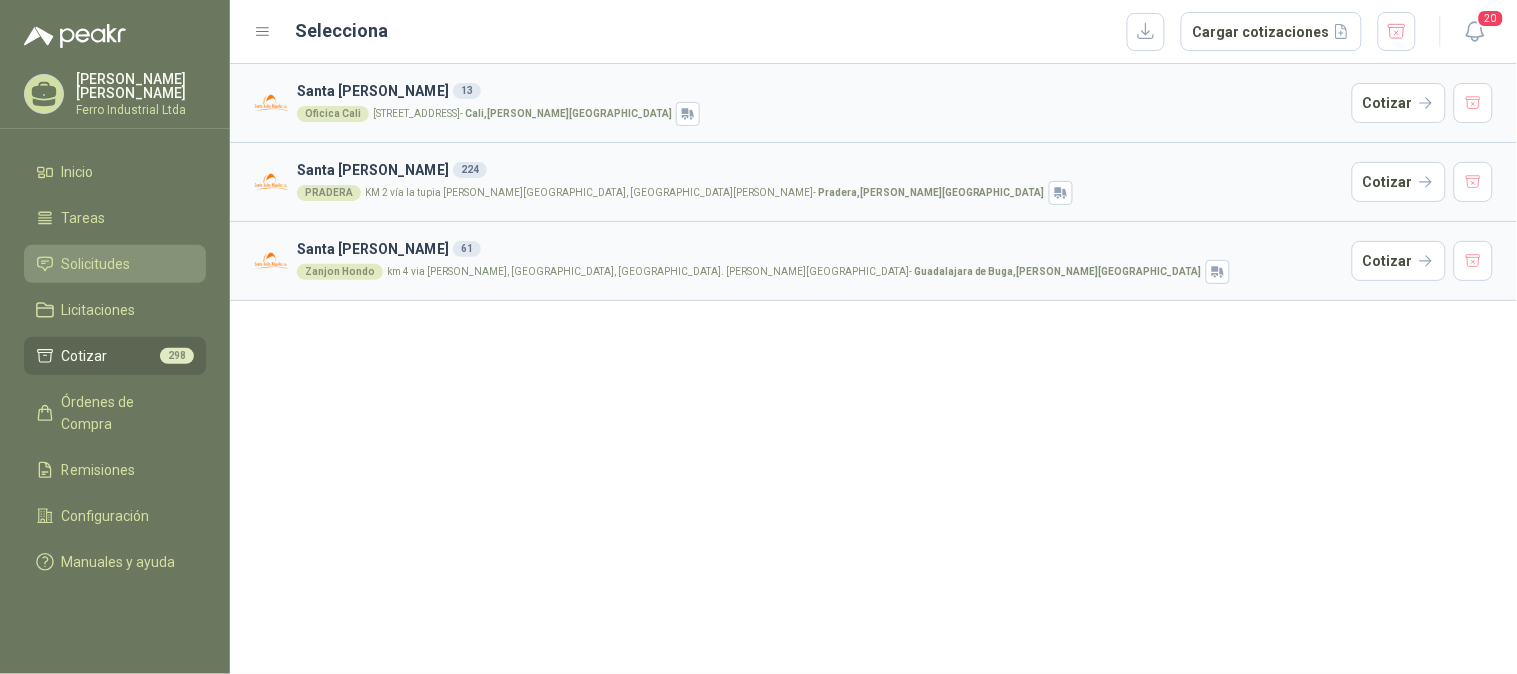 click on "Solicitudes" at bounding box center (96, 264) 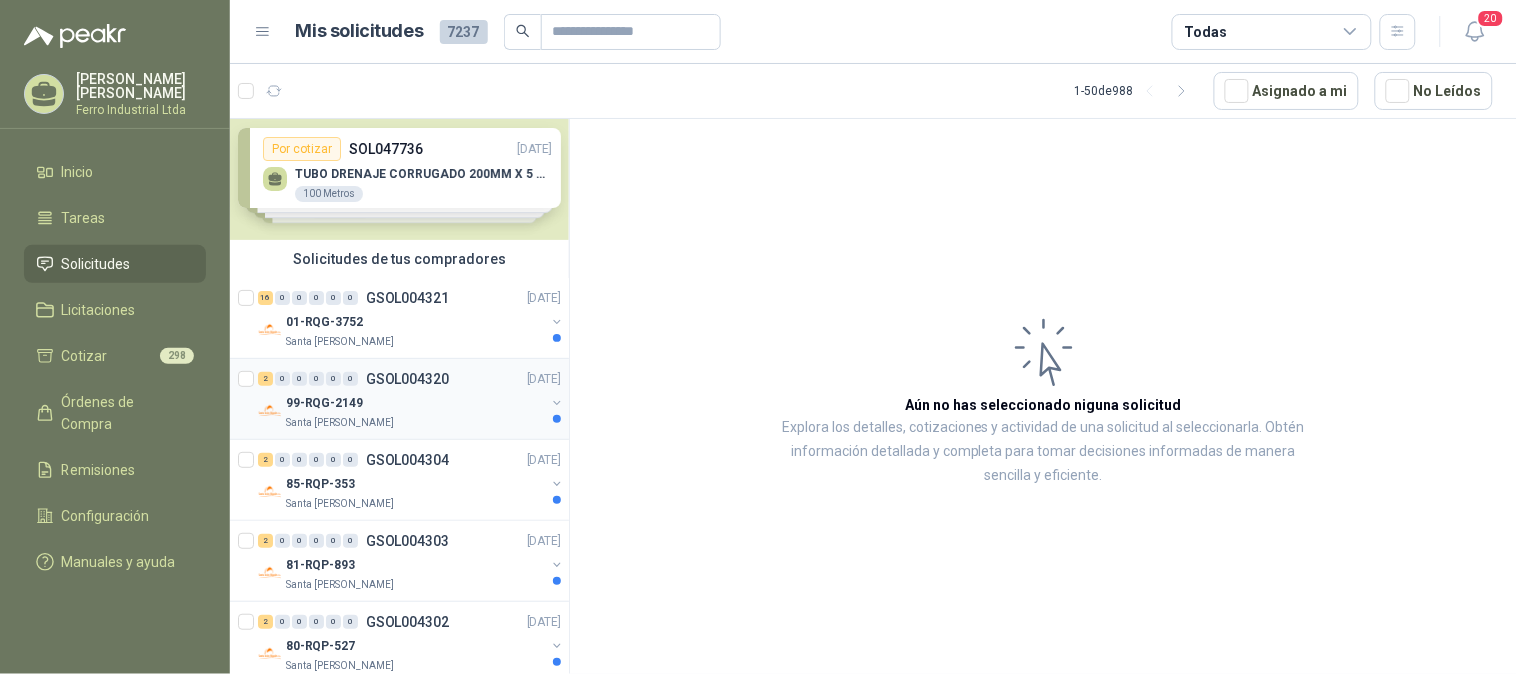 scroll, scrollTop: 0, scrollLeft: 0, axis: both 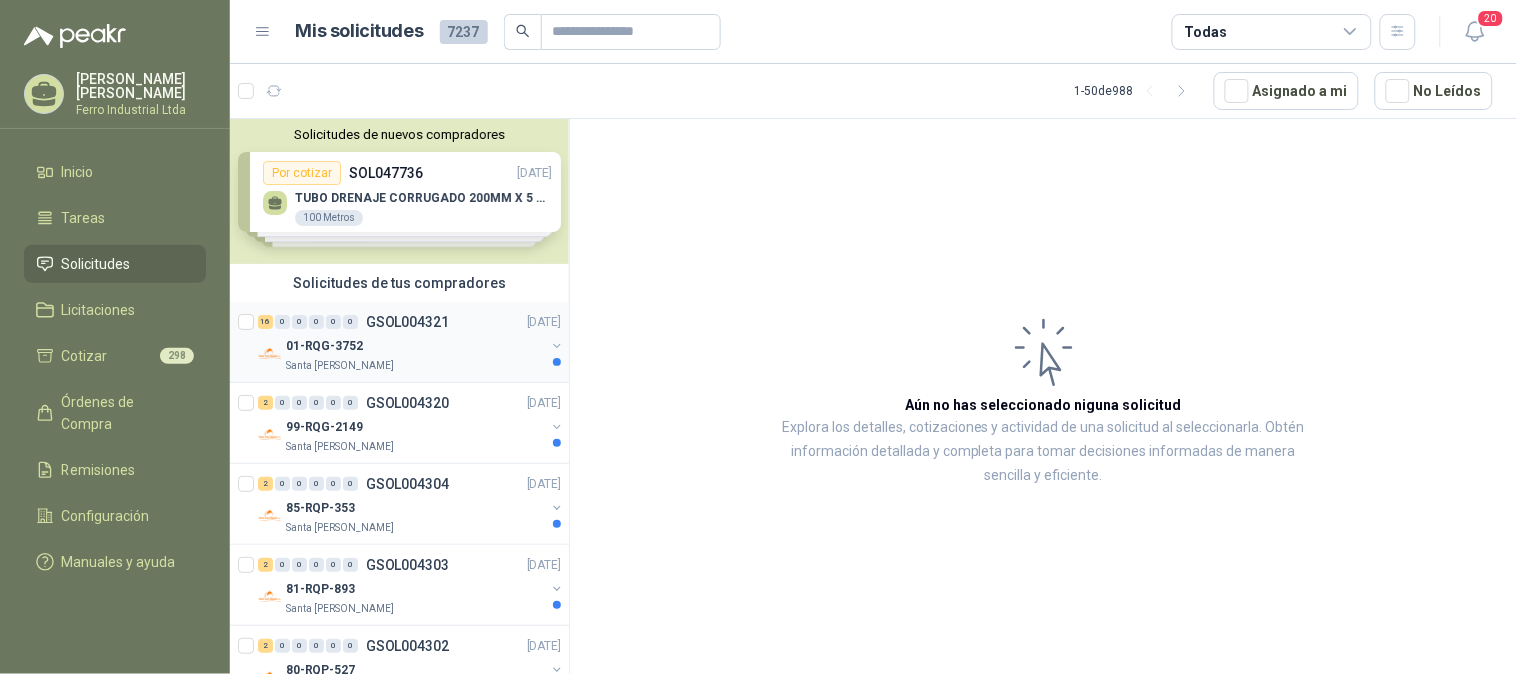 click on "GSOL004321" at bounding box center [407, 322] 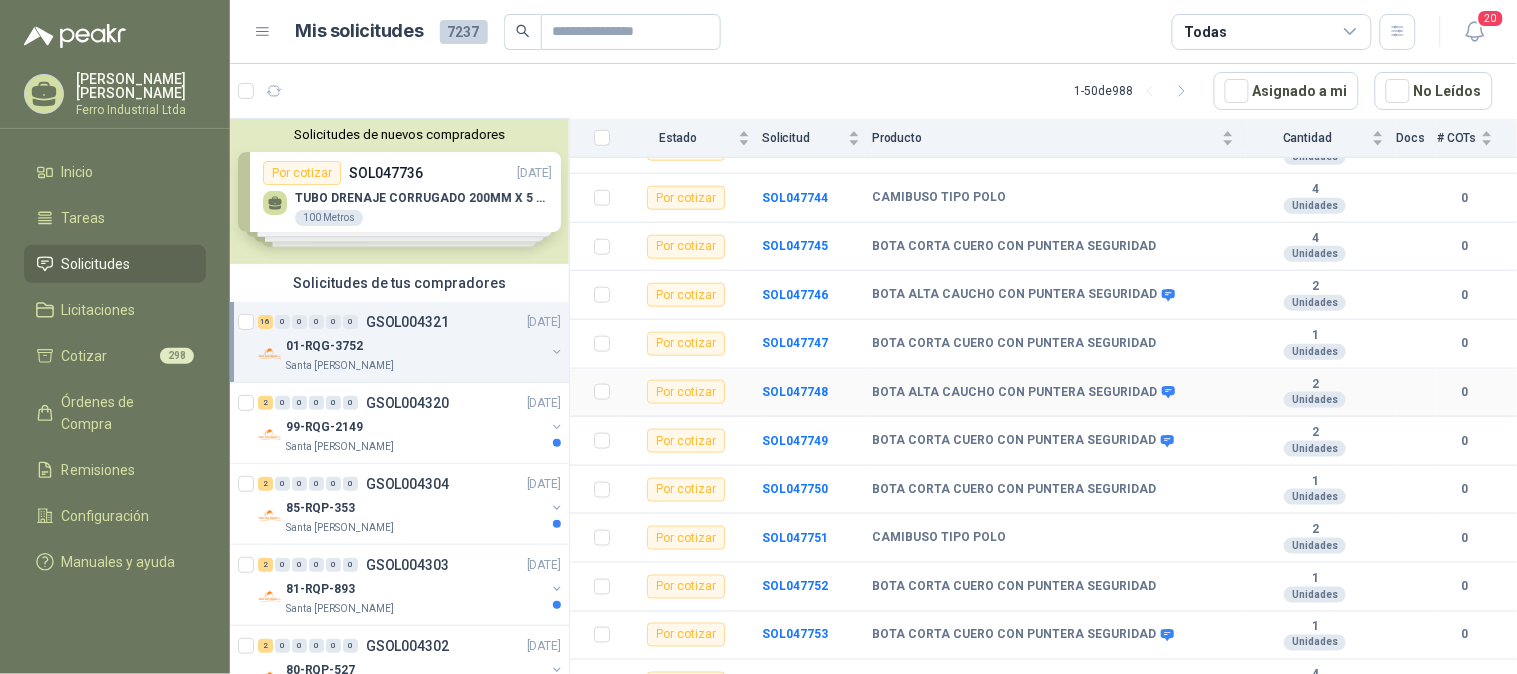 scroll, scrollTop: 503, scrollLeft: 0, axis: vertical 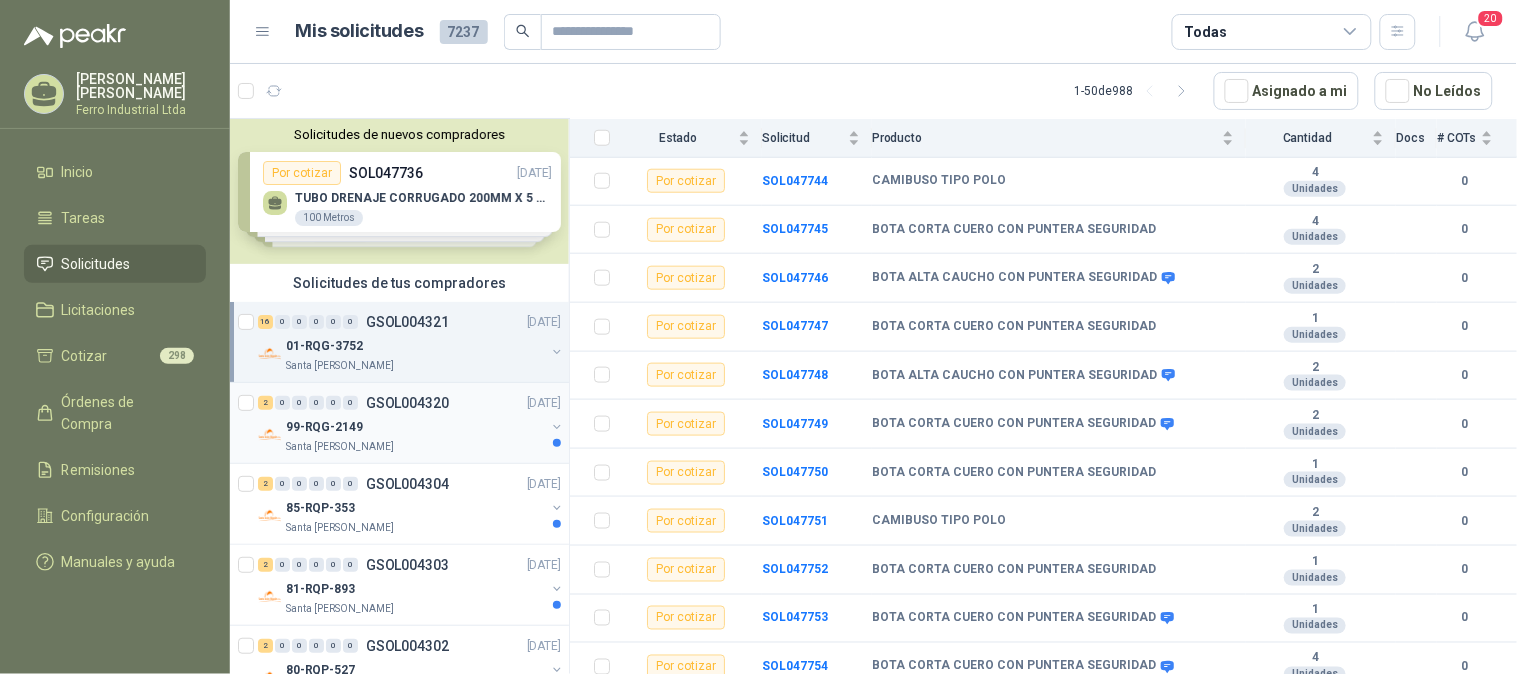 click on "Santa [PERSON_NAME]" at bounding box center (415, 447) 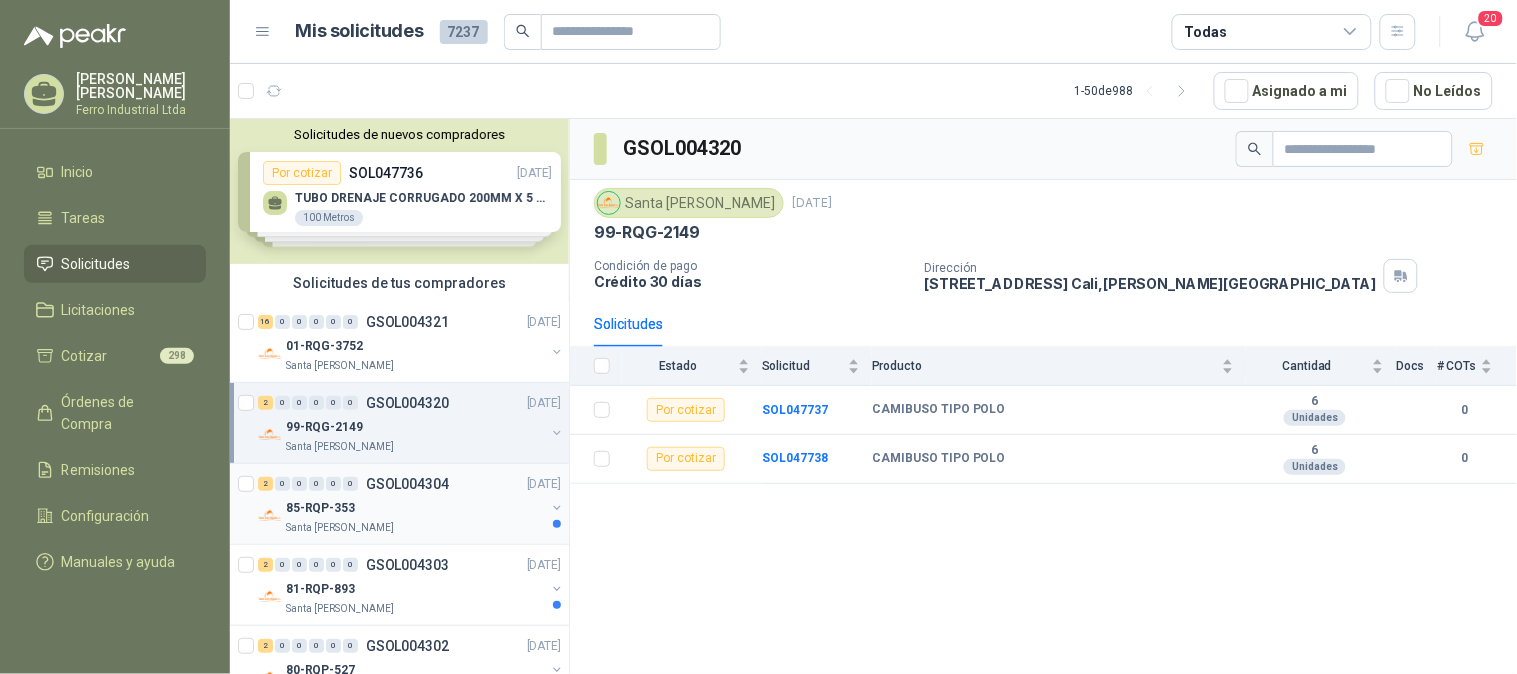 click on "85-RQP-353" at bounding box center (415, 508) 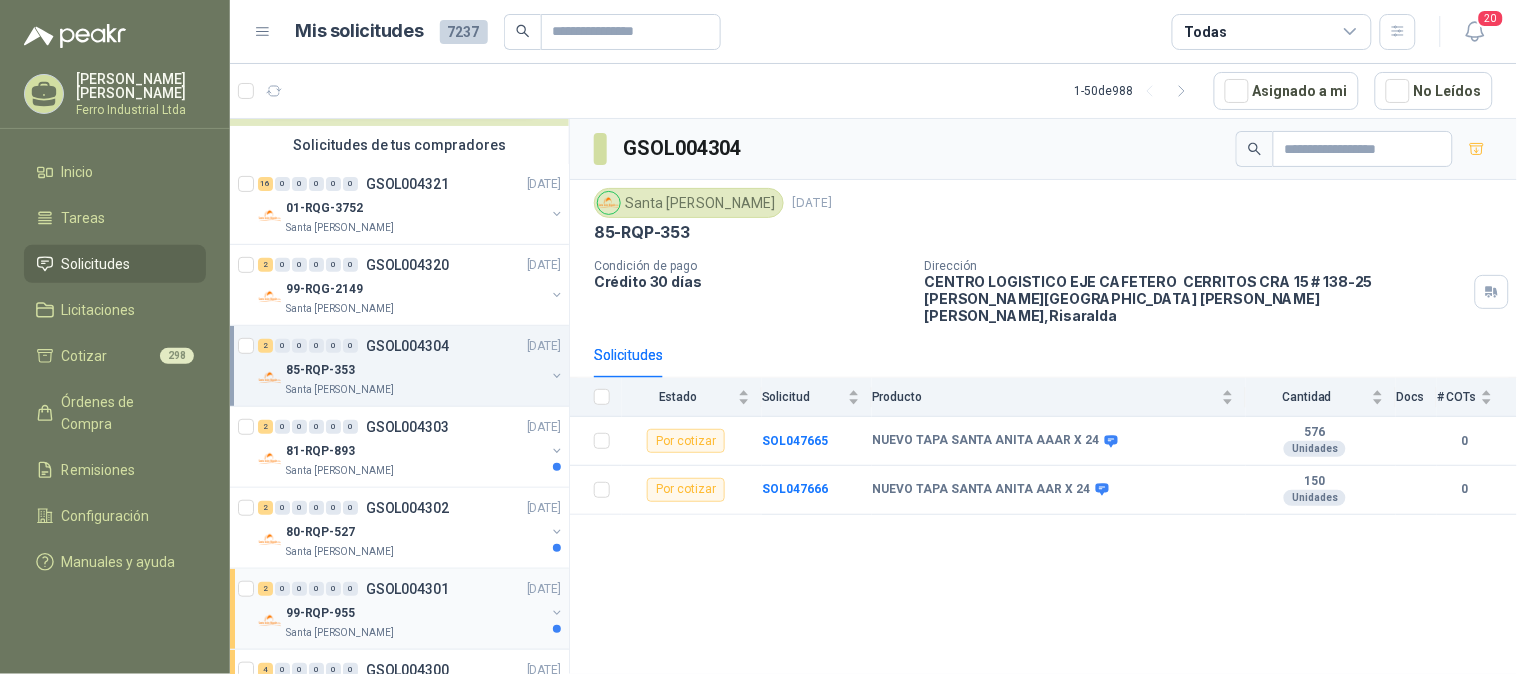 scroll, scrollTop: 222, scrollLeft: 0, axis: vertical 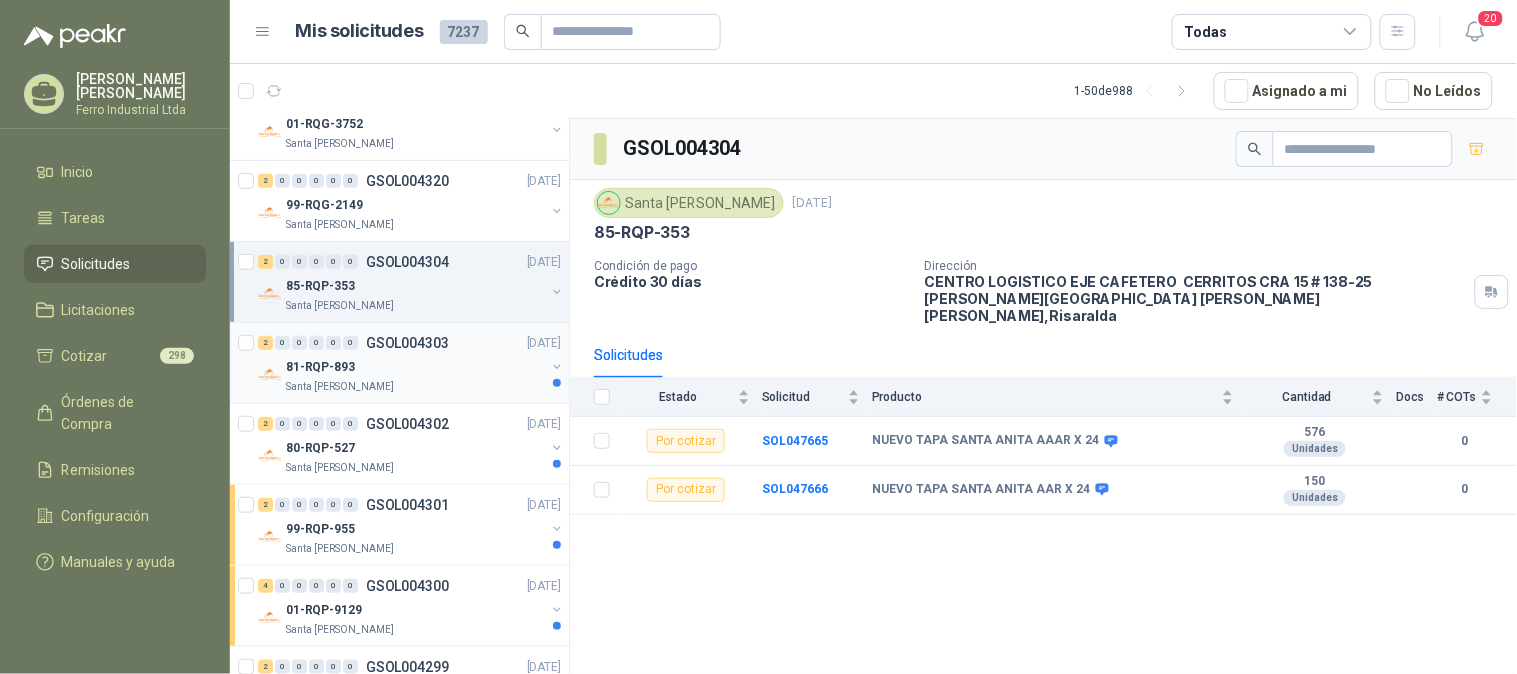 click on "81-RQP-893" at bounding box center (415, 367) 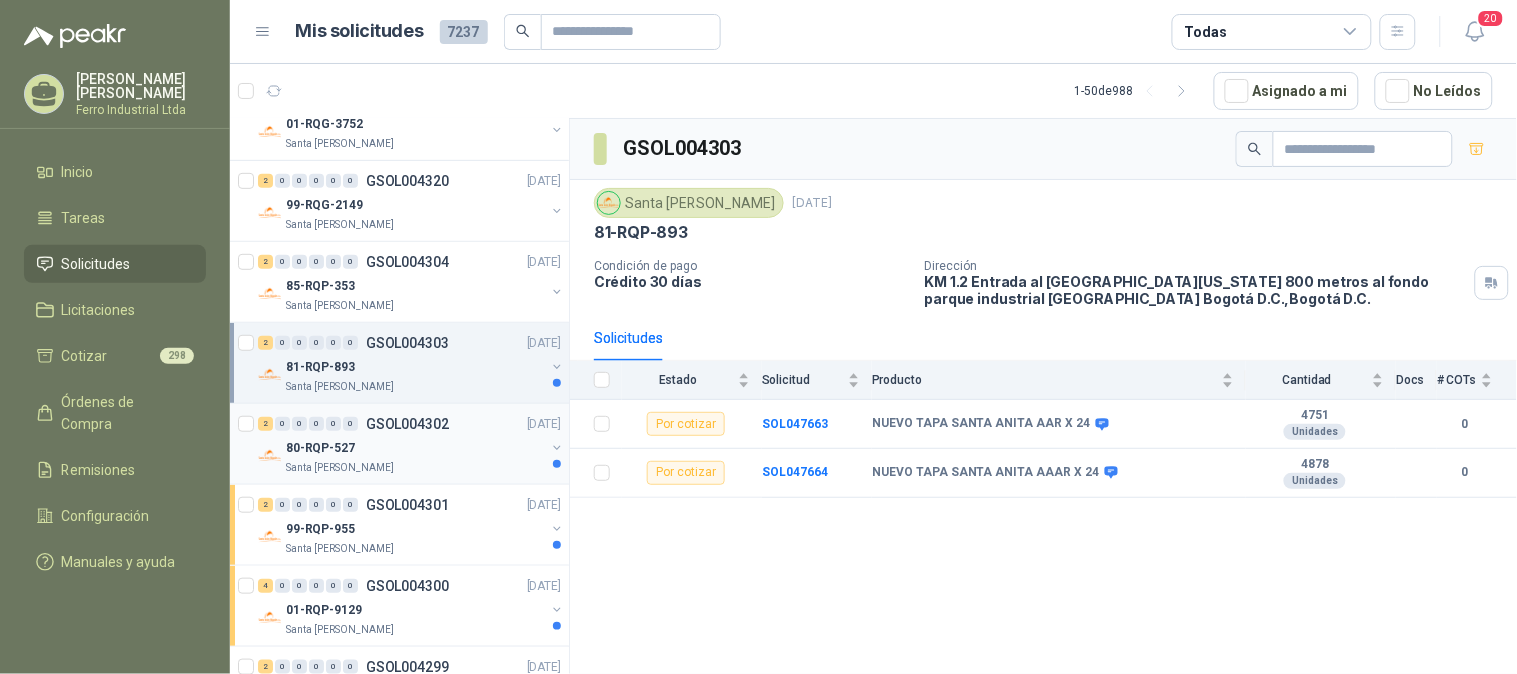 click on "80-RQP-527" at bounding box center (415, 448) 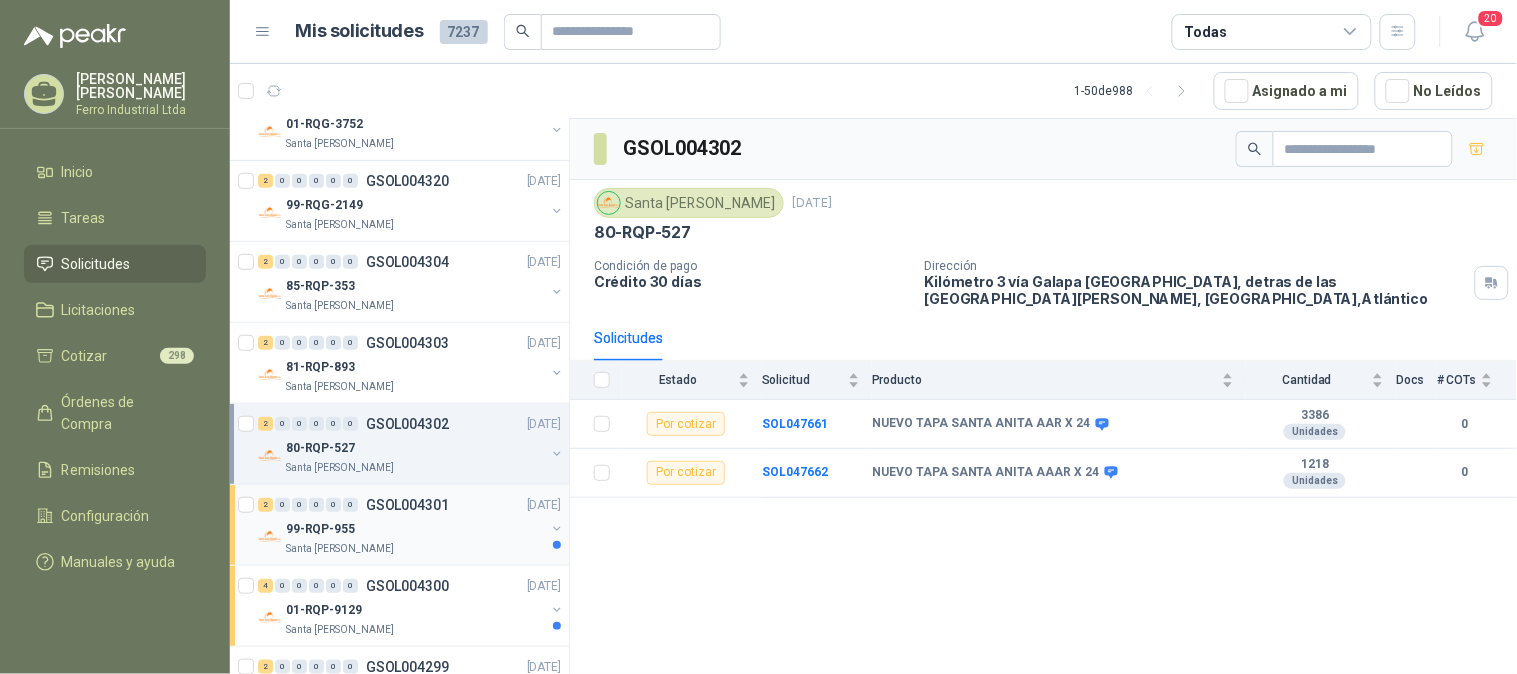 click on "Santa [PERSON_NAME]" at bounding box center [415, 549] 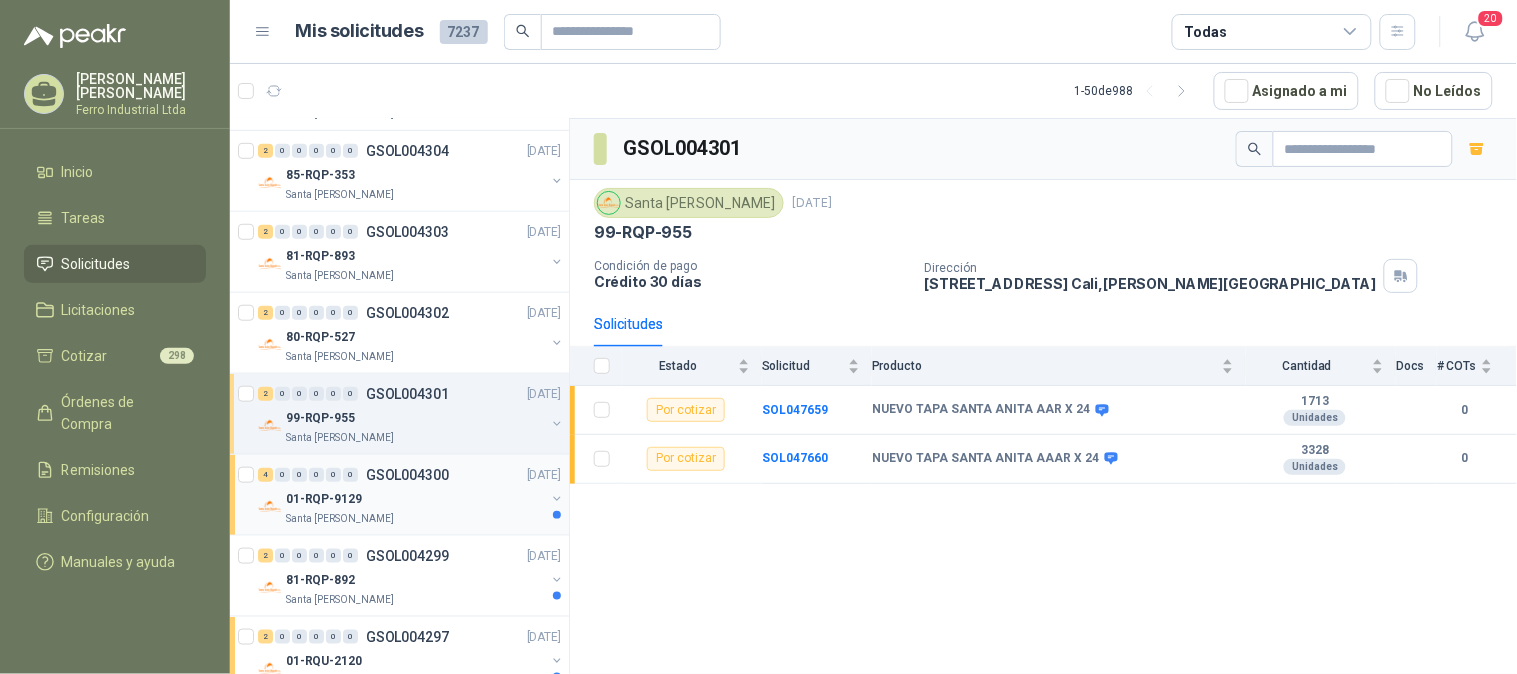 click on "01-RQP-9129" at bounding box center (415, 499) 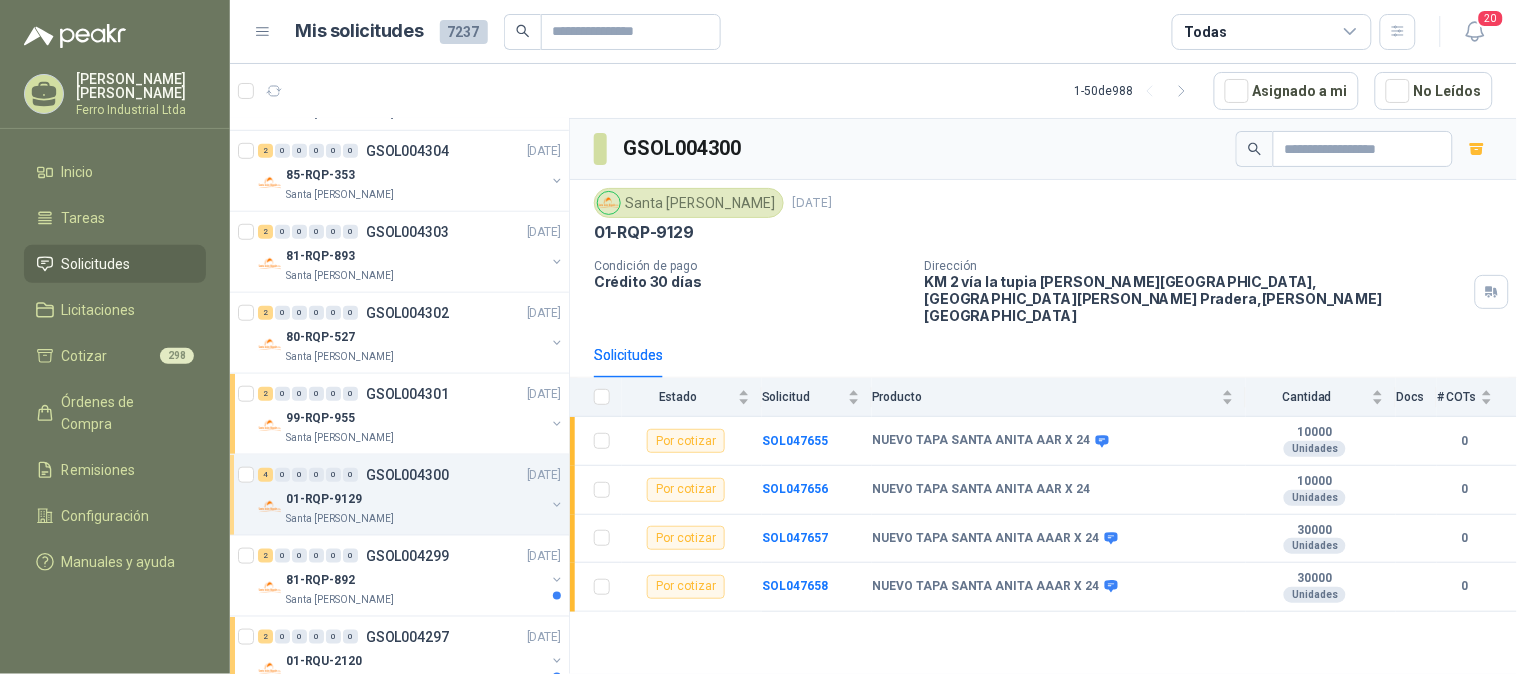 scroll, scrollTop: 444, scrollLeft: 0, axis: vertical 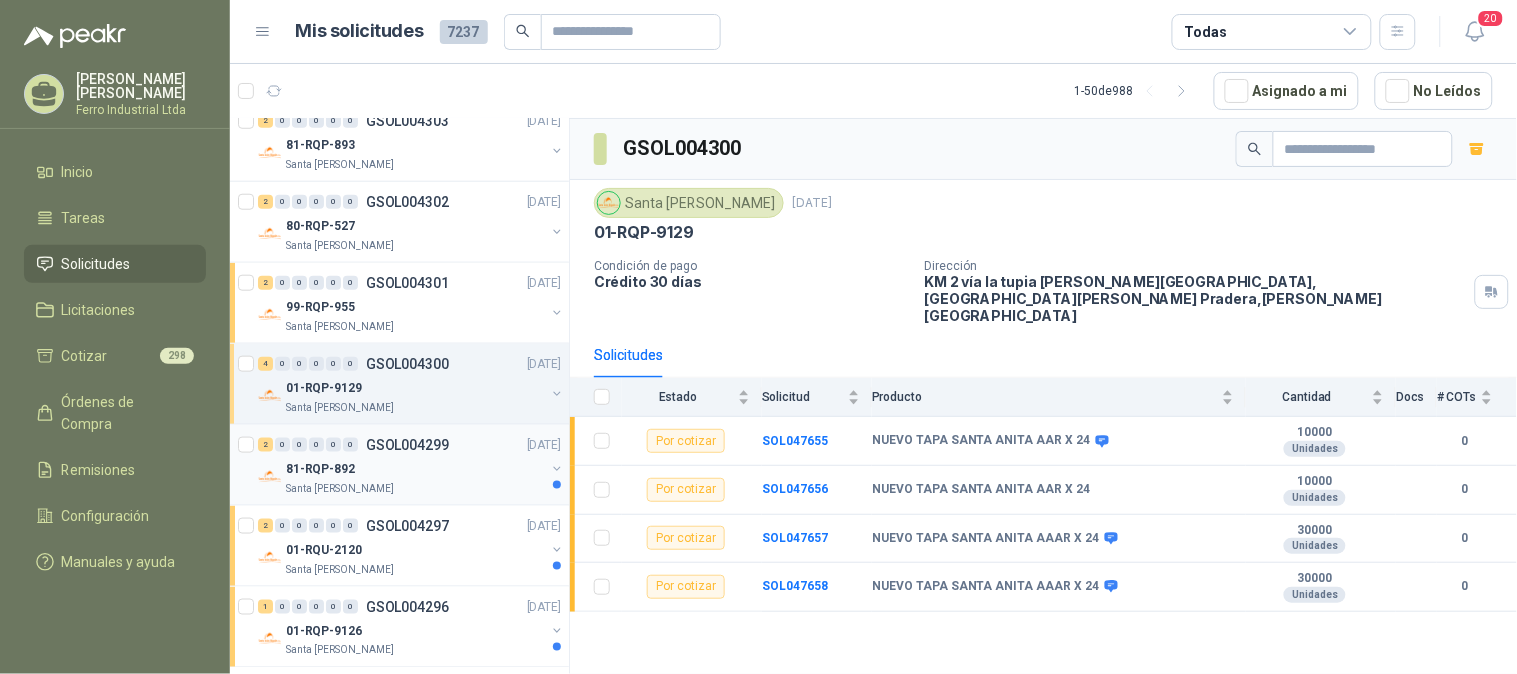 click on "81-RQP-892" at bounding box center (415, 469) 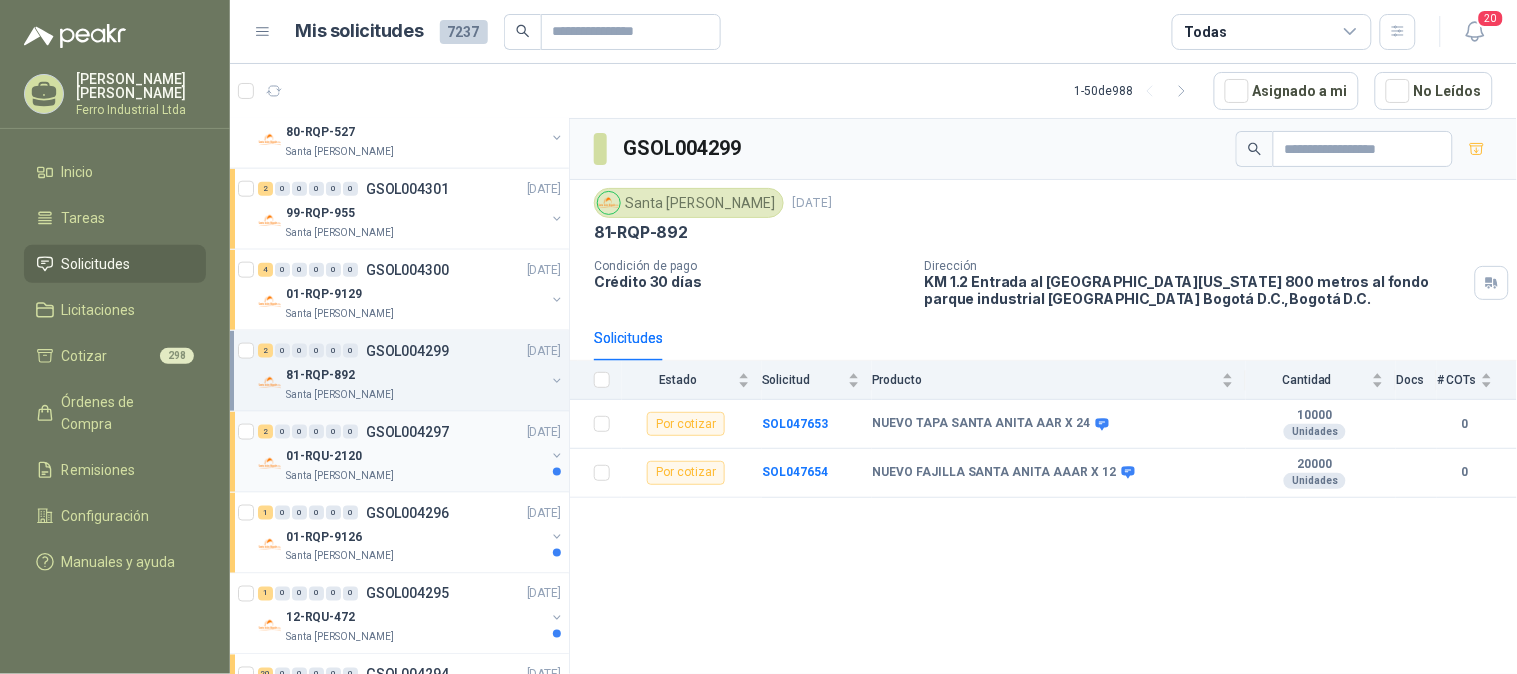scroll, scrollTop: 555, scrollLeft: 0, axis: vertical 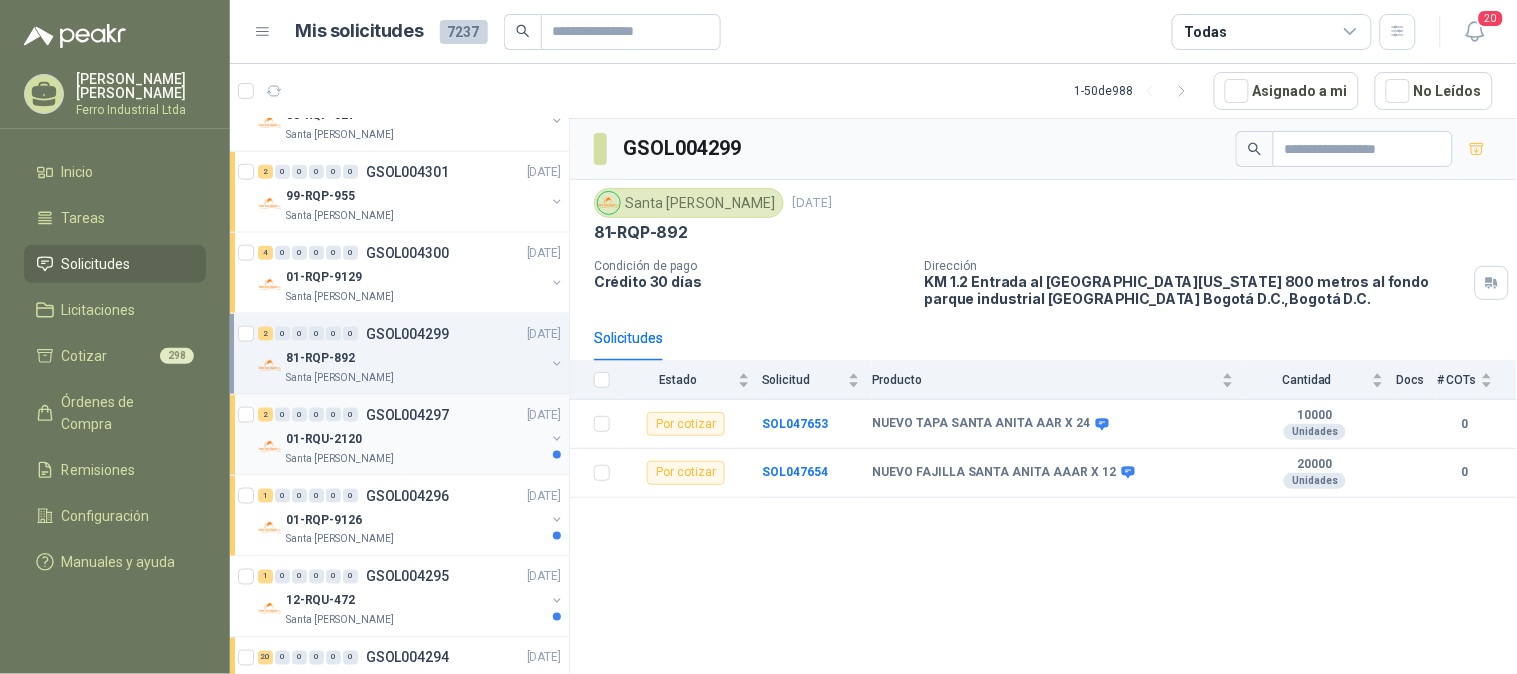 click on "GSOL004297" at bounding box center (407, 415) 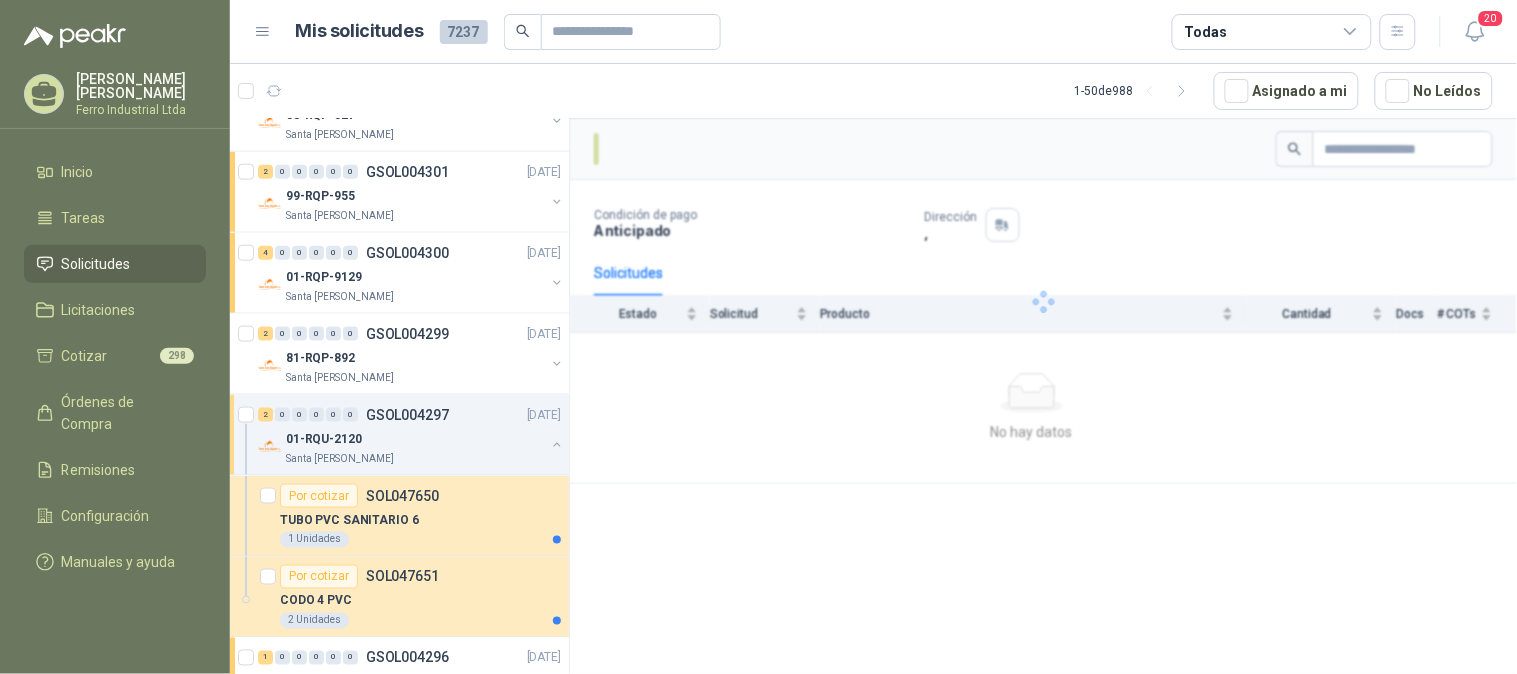 click on "01-RQU-2120" at bounding box center [415, 439] 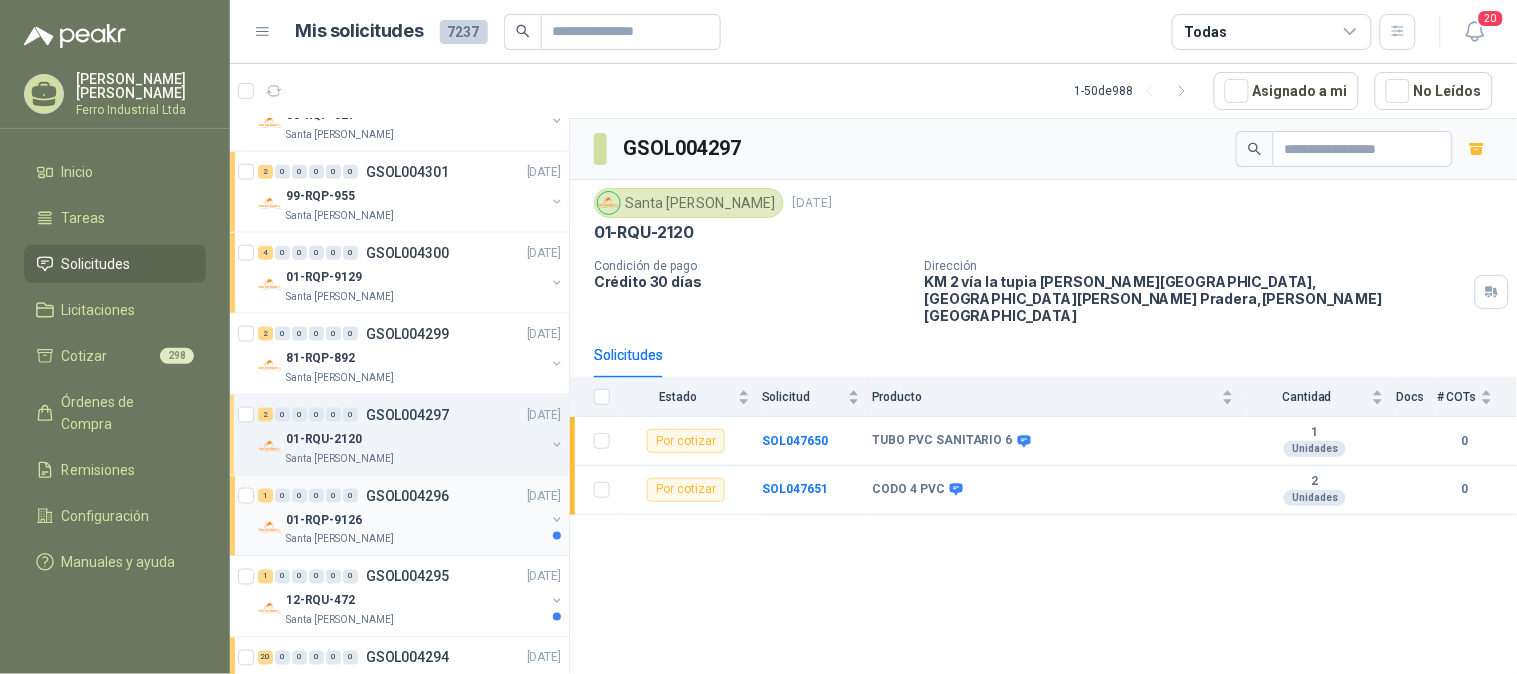 click on "Santa [PERSON_NAME]" at bounding box center [415, 540] 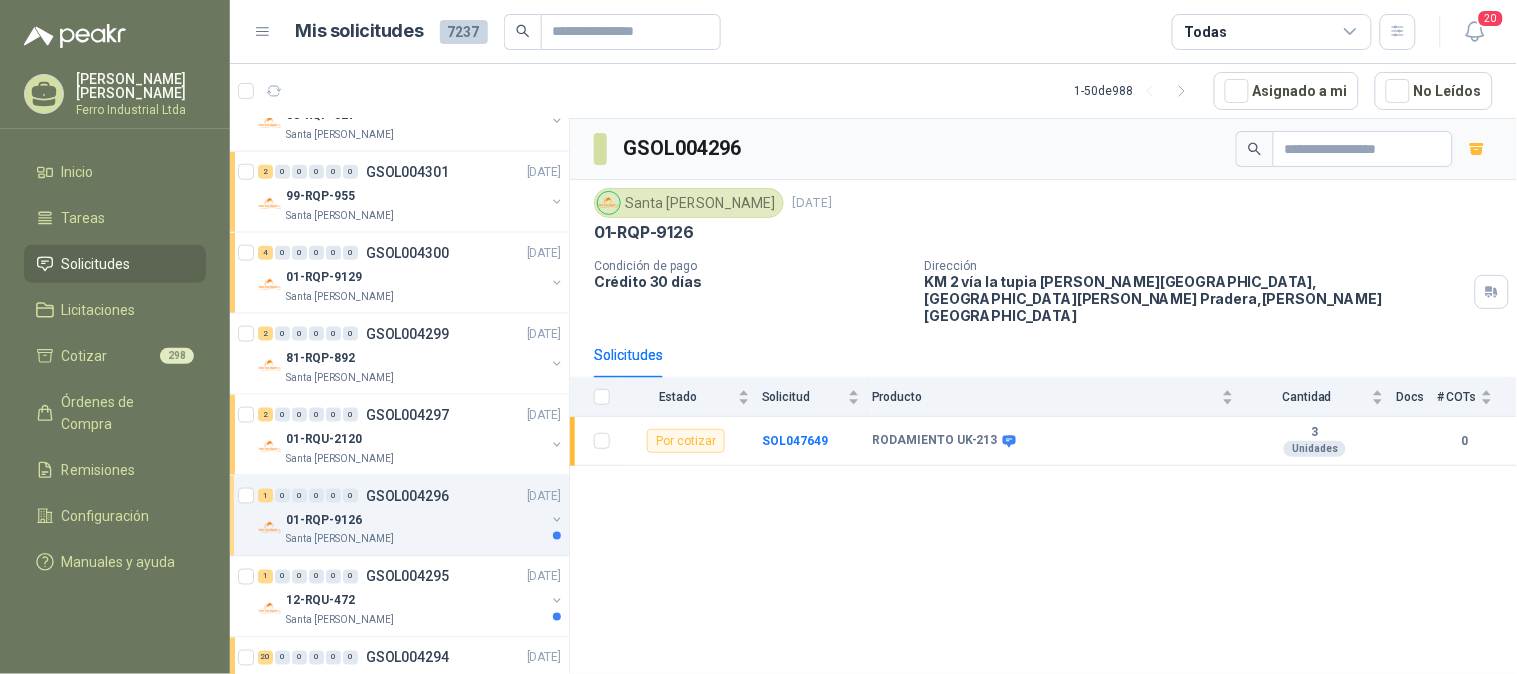scroll, scrollTop: 777, scrollLeft: 0, axis: vertical 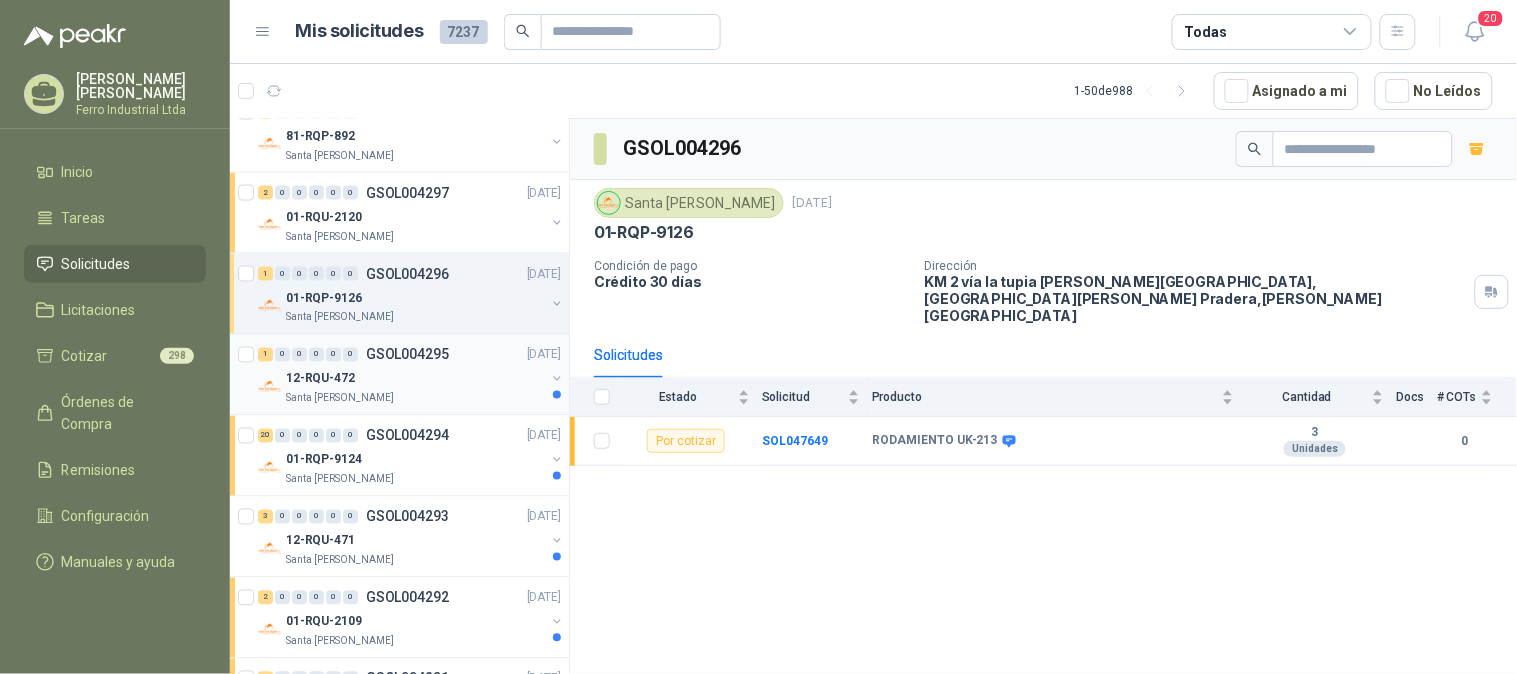 click on "12-RQU-472" at bounding box center (415, 379) 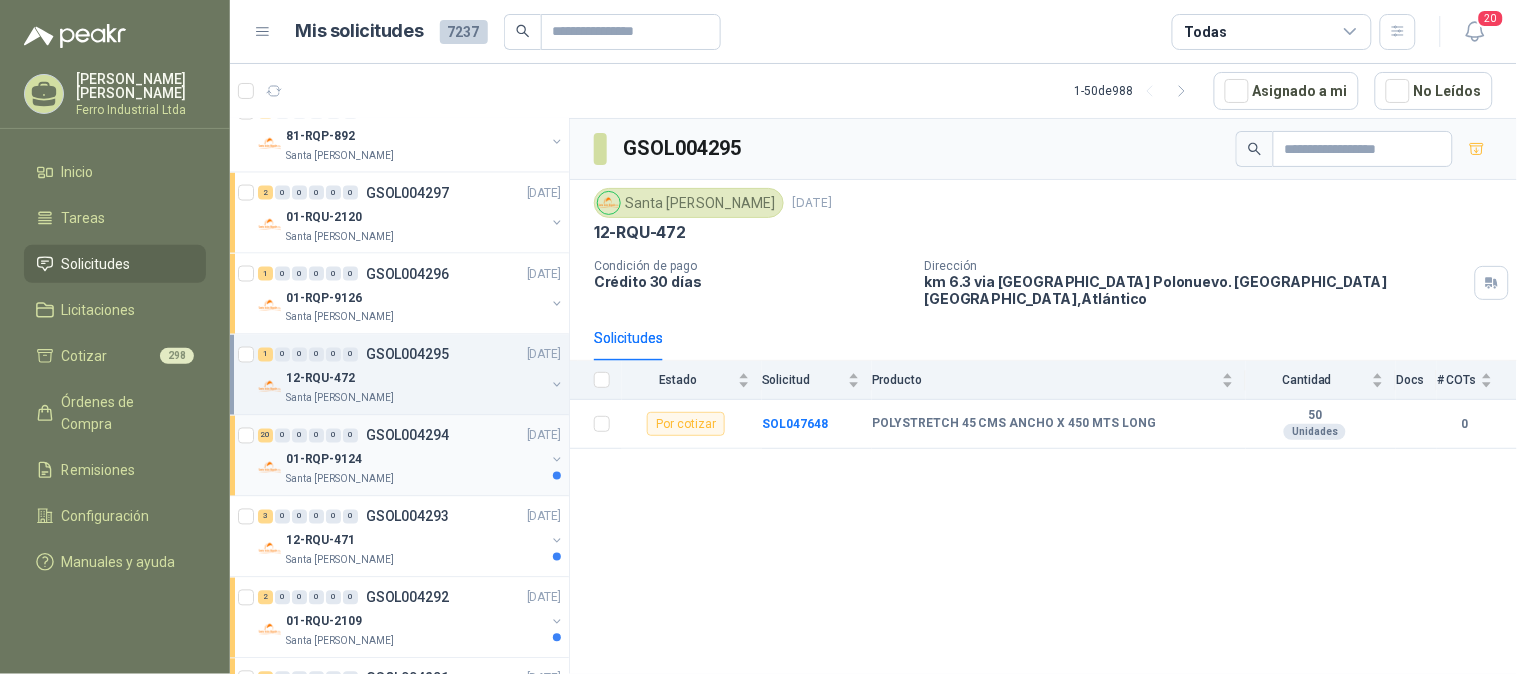 click on "01-RQP-9124" at bounding box center (415, 460) 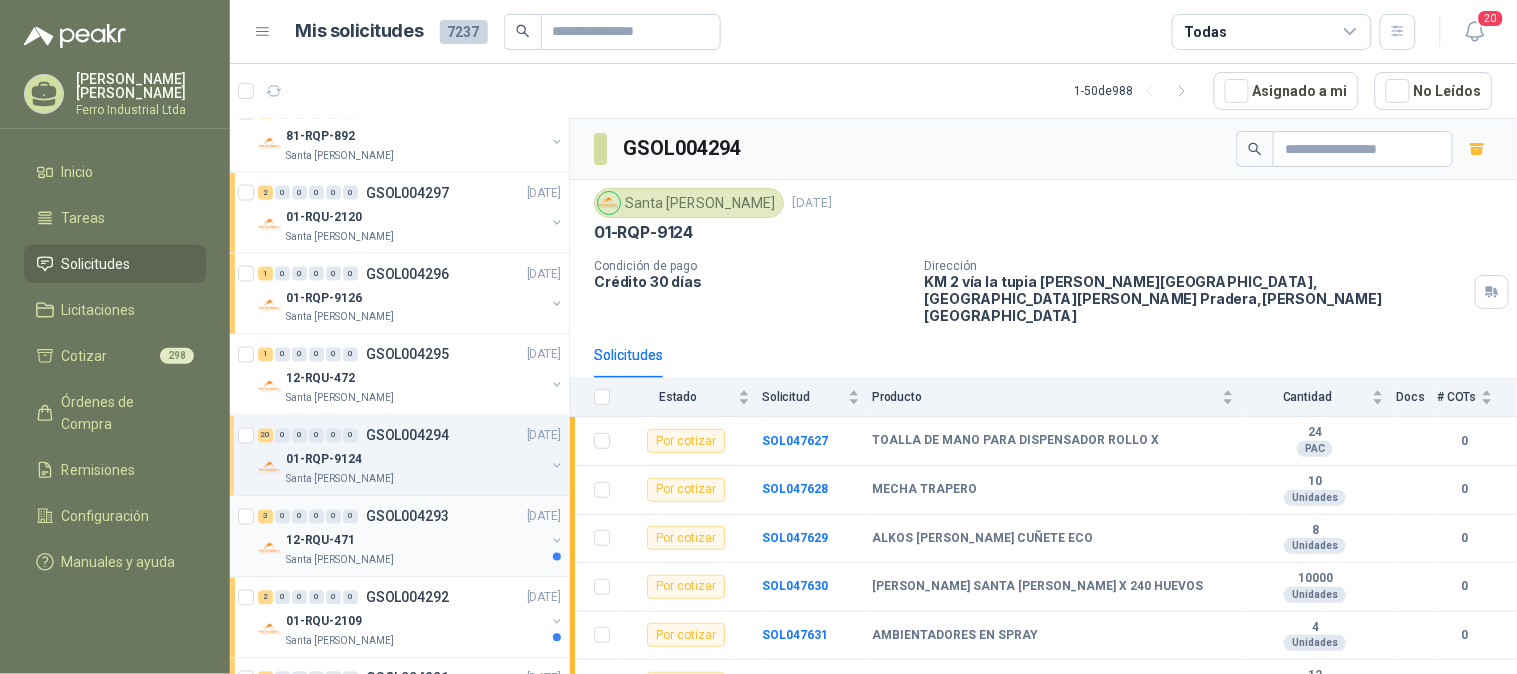 click on "12-RQU-471" at bounding box center [415, 541] 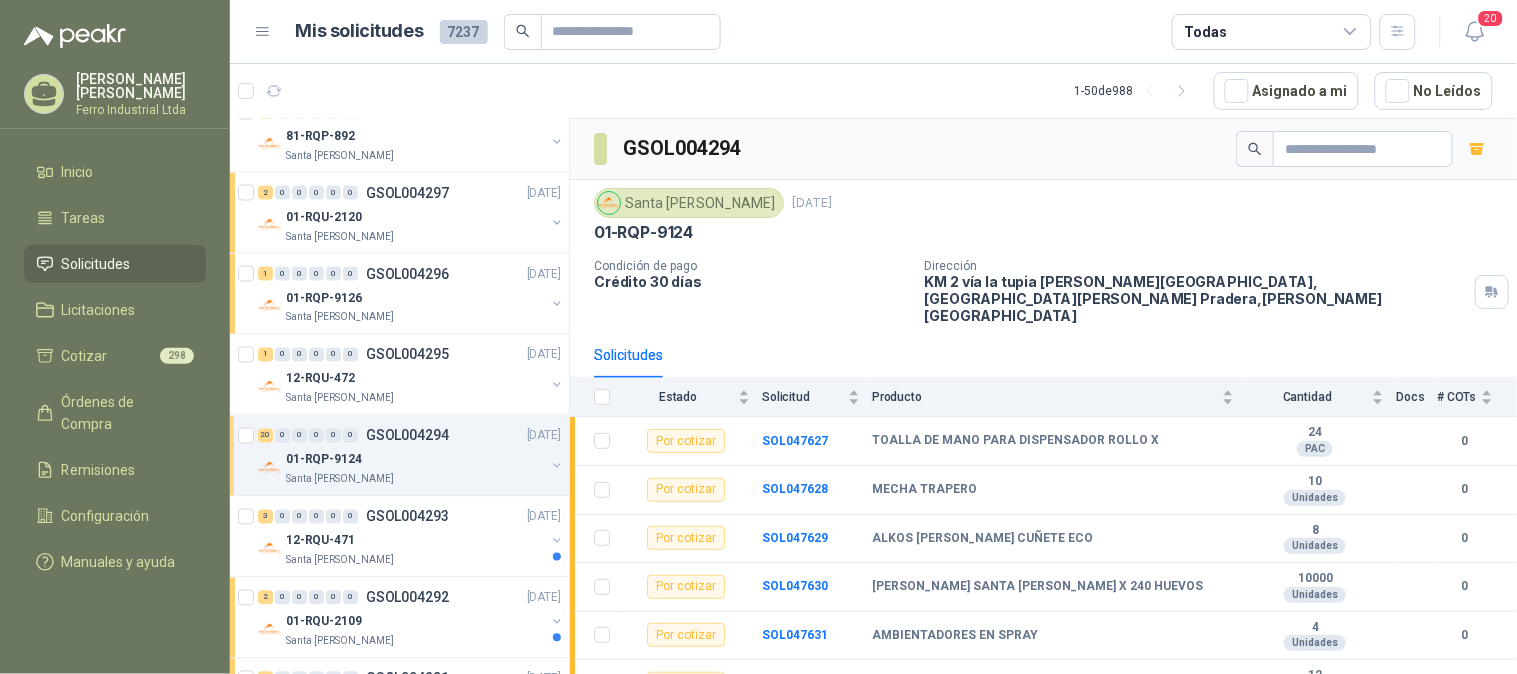 scroll, scrollTop: 888, scrollLeft: 0, axis: vertical 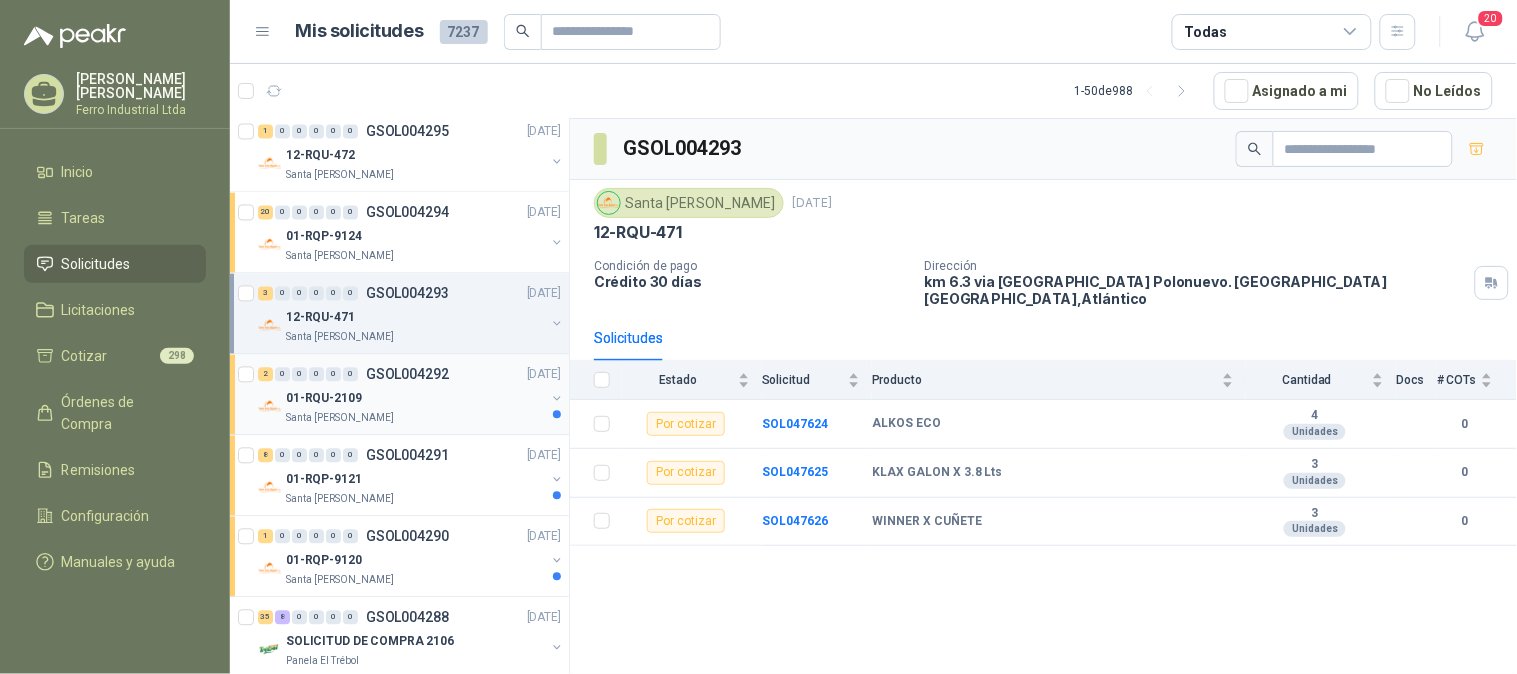 click on "2   0   0   0   0   0   GSOL004292 [DATE]" at bounding box center [411, 375] 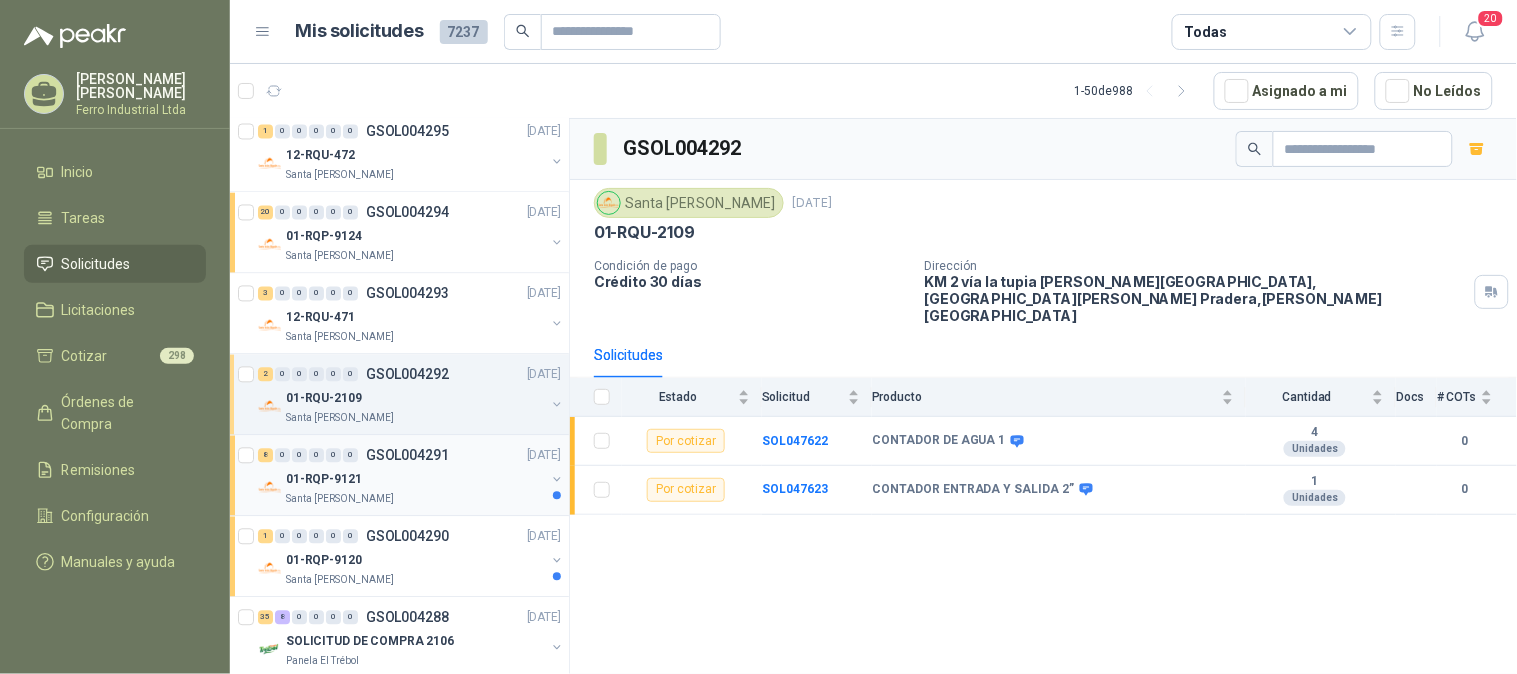 click on "01-RQP-9121" at bounding box center [415, 480] 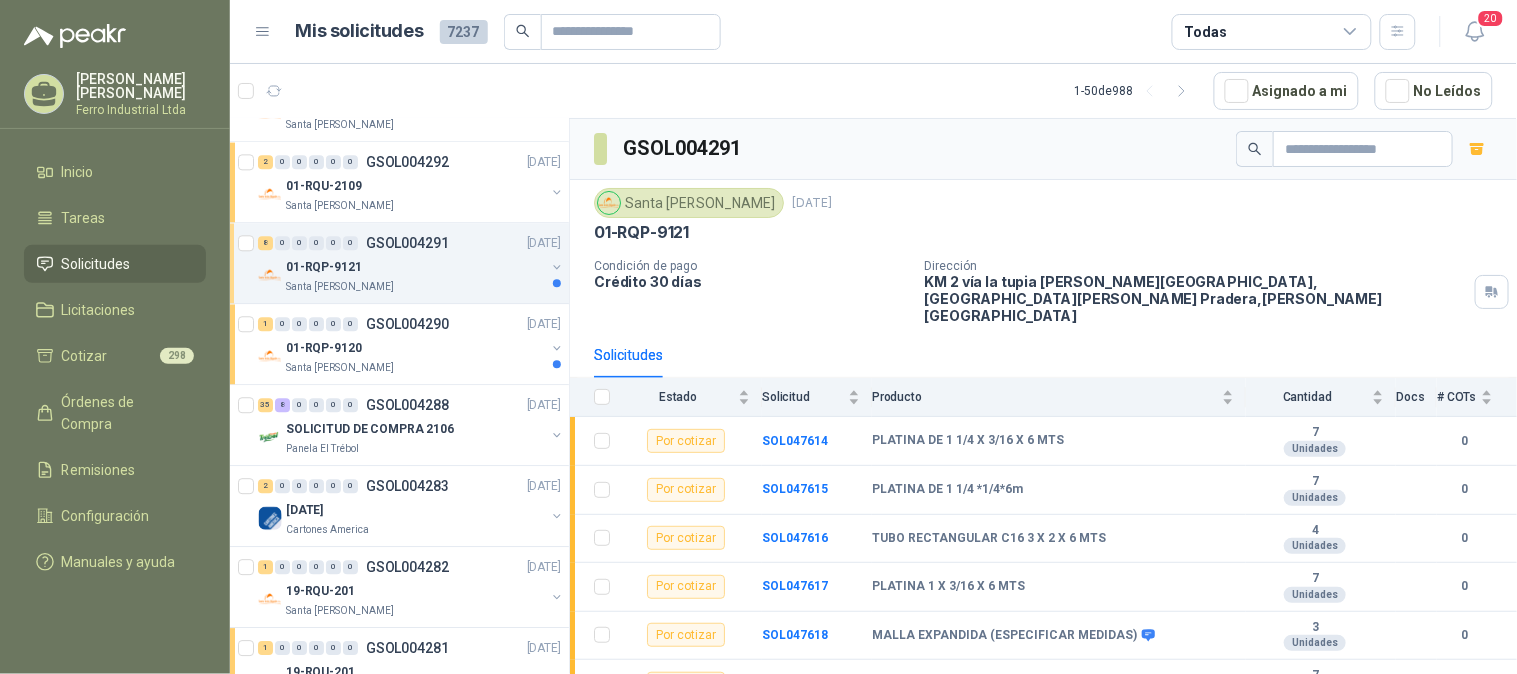 scroll, scrollTop: 1222, scrollLeft: 0, axis: vertical 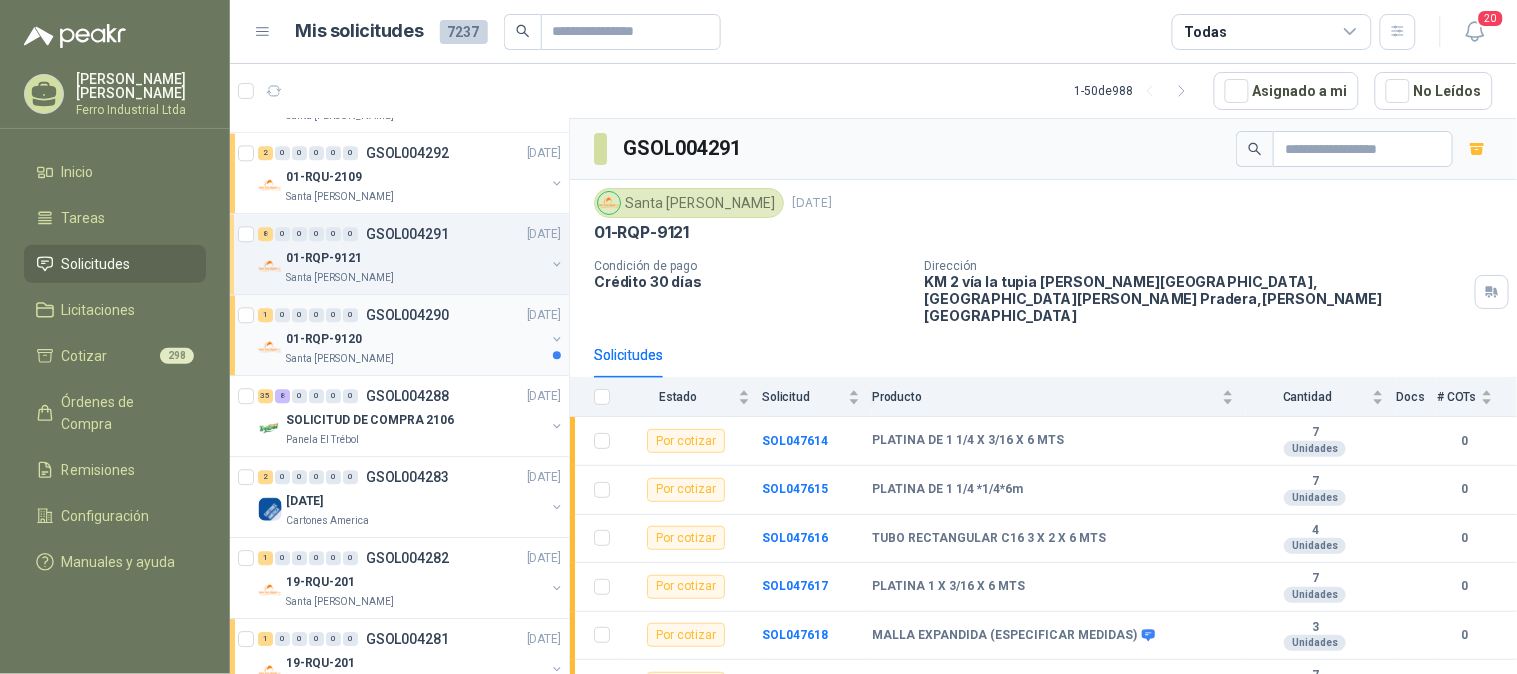 click on "1   0   0   0   0   0   GSOL004290 [DATE]" at bounding box center (411, 315) 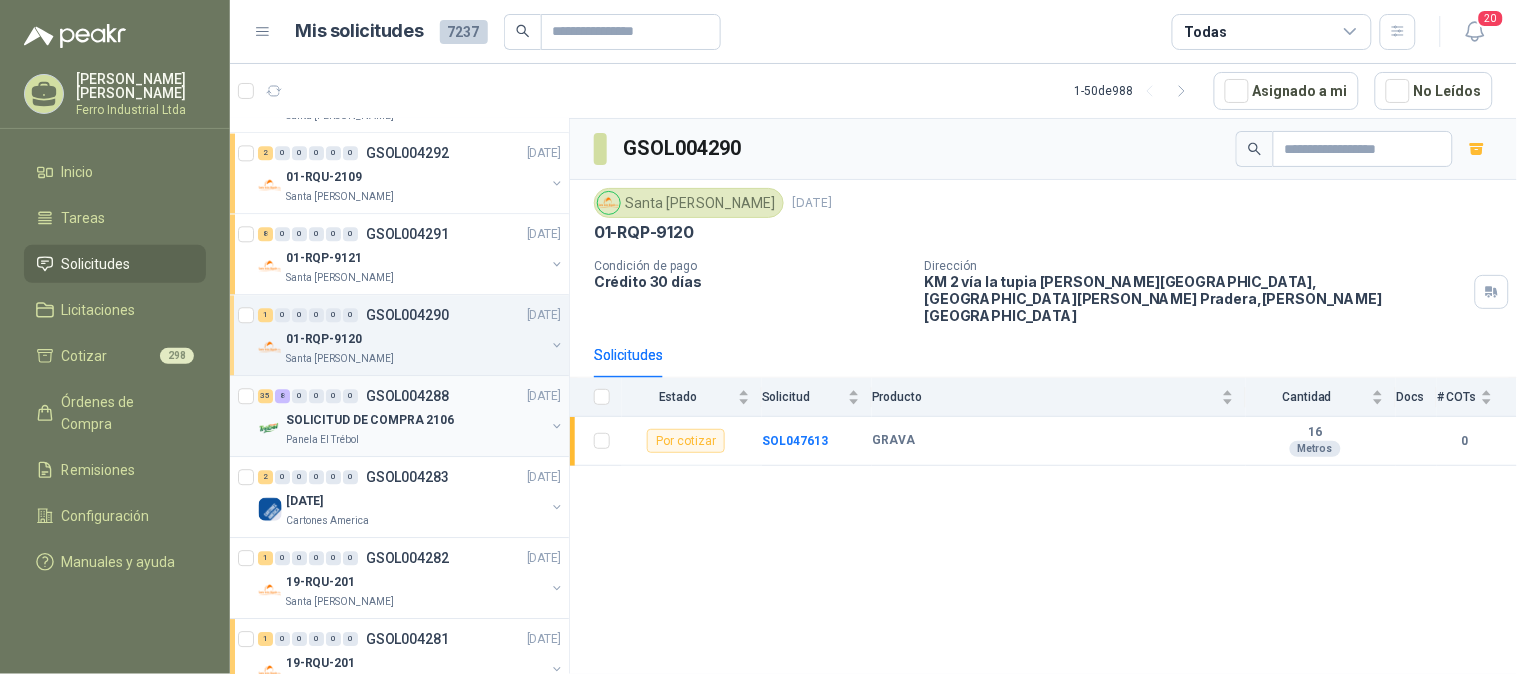 click on "SOLICITUD DE COMPRA 2106" at bounding box center [415, 420] 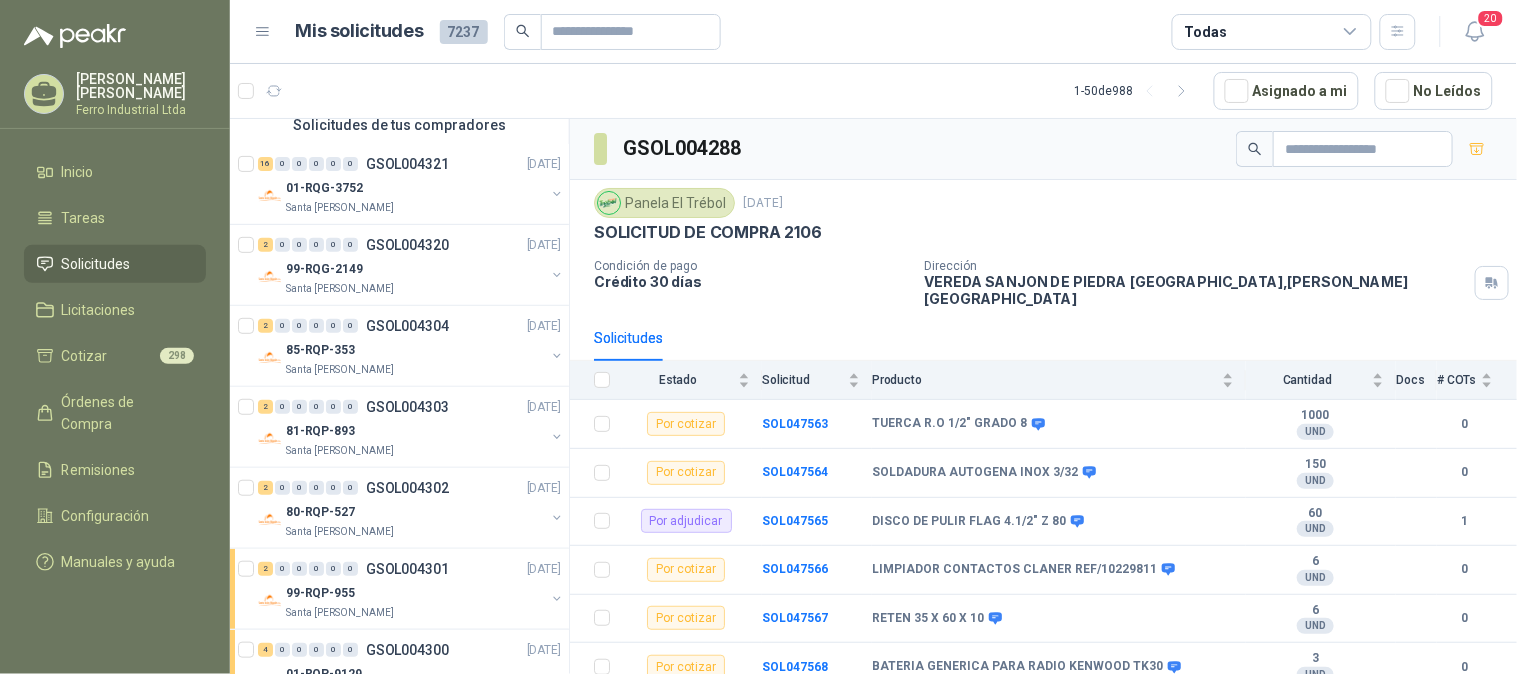 scroll, scrollTop: 0, scrollLeft: 0, axis: both 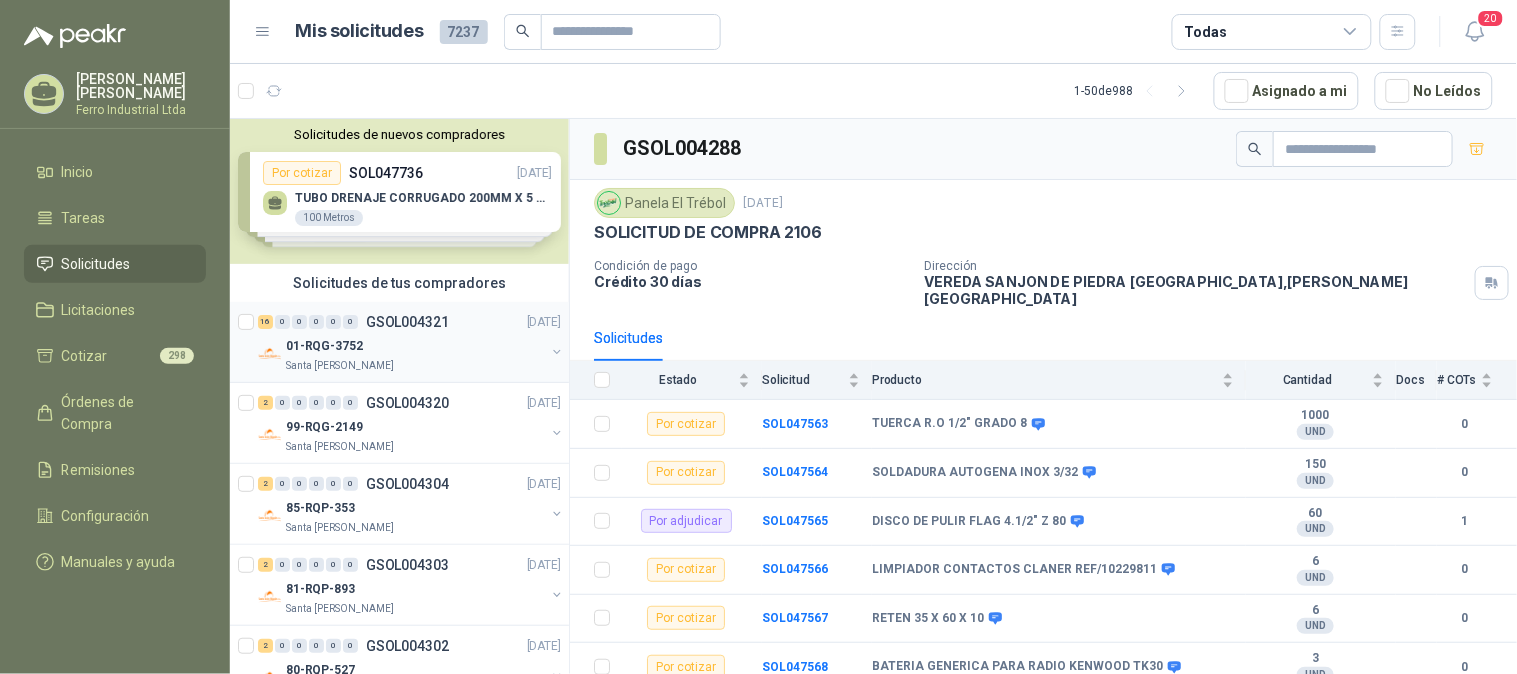 click on "01-RQG-3752" at bounding box center [415, 346] 